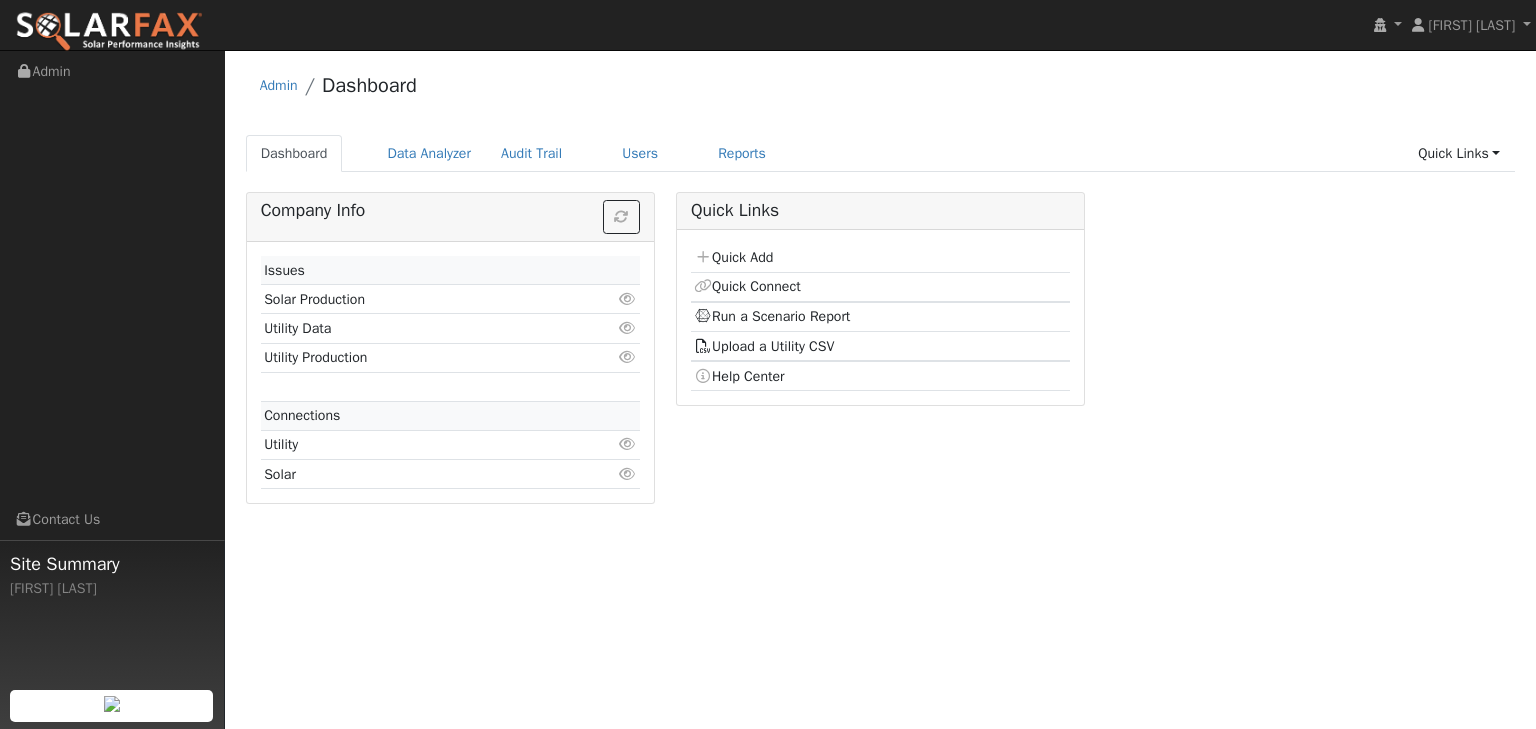scroll, scrollTop: 0, scrollLeft: 0, axis: both 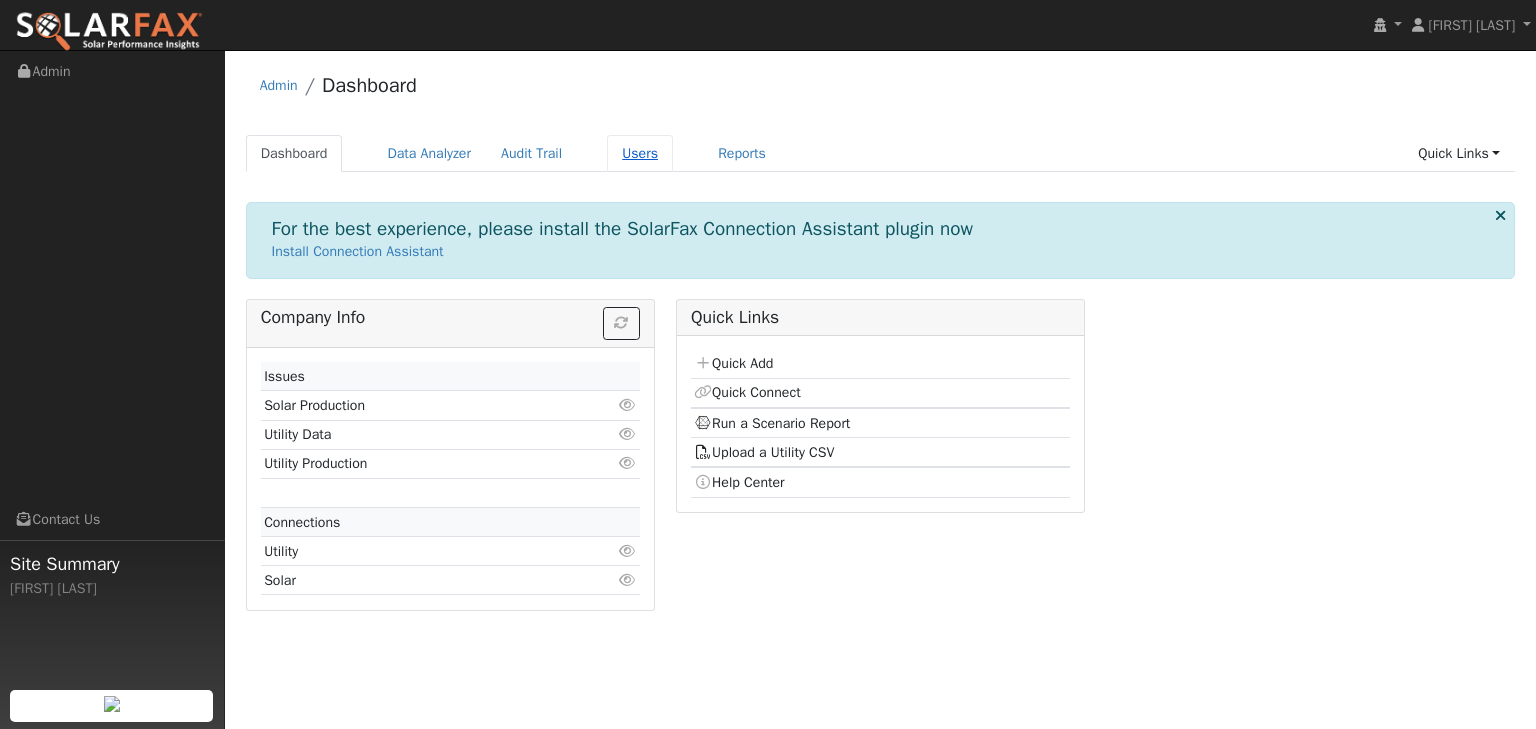 click on "Users" at bounding box center (640, 153) 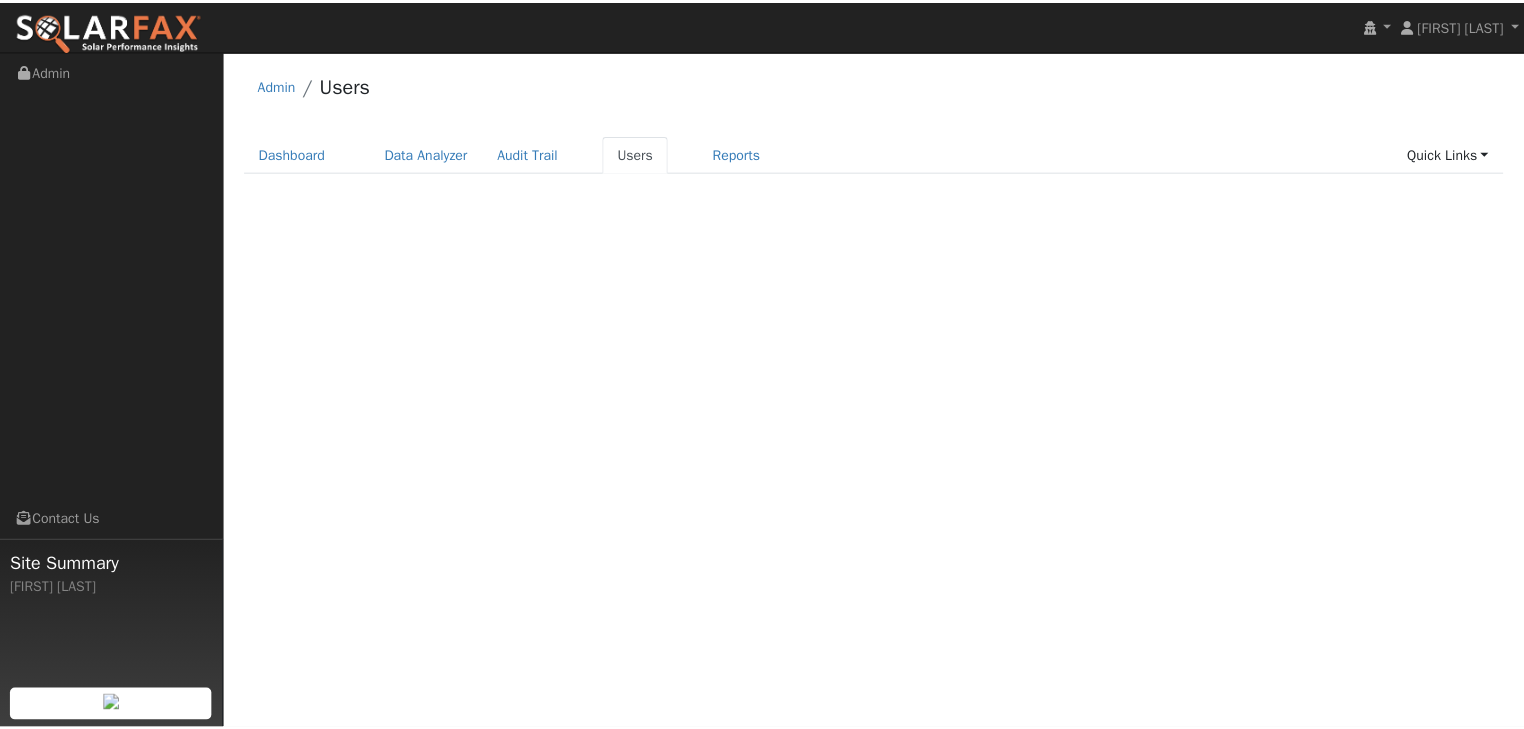 scroll, scrollTop: 0, scrollLeft: 0, axis: both 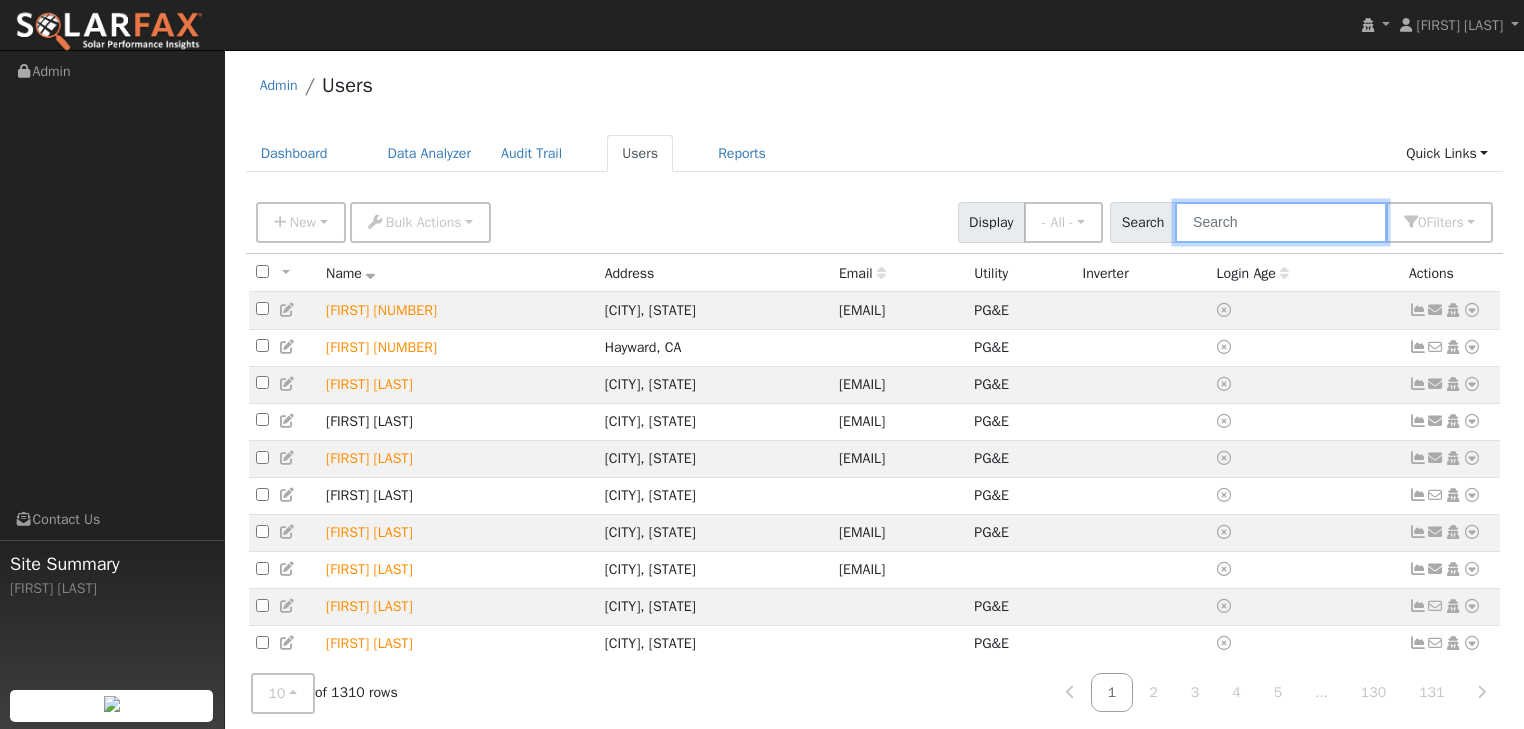 click at bounding box center [1281, 222] 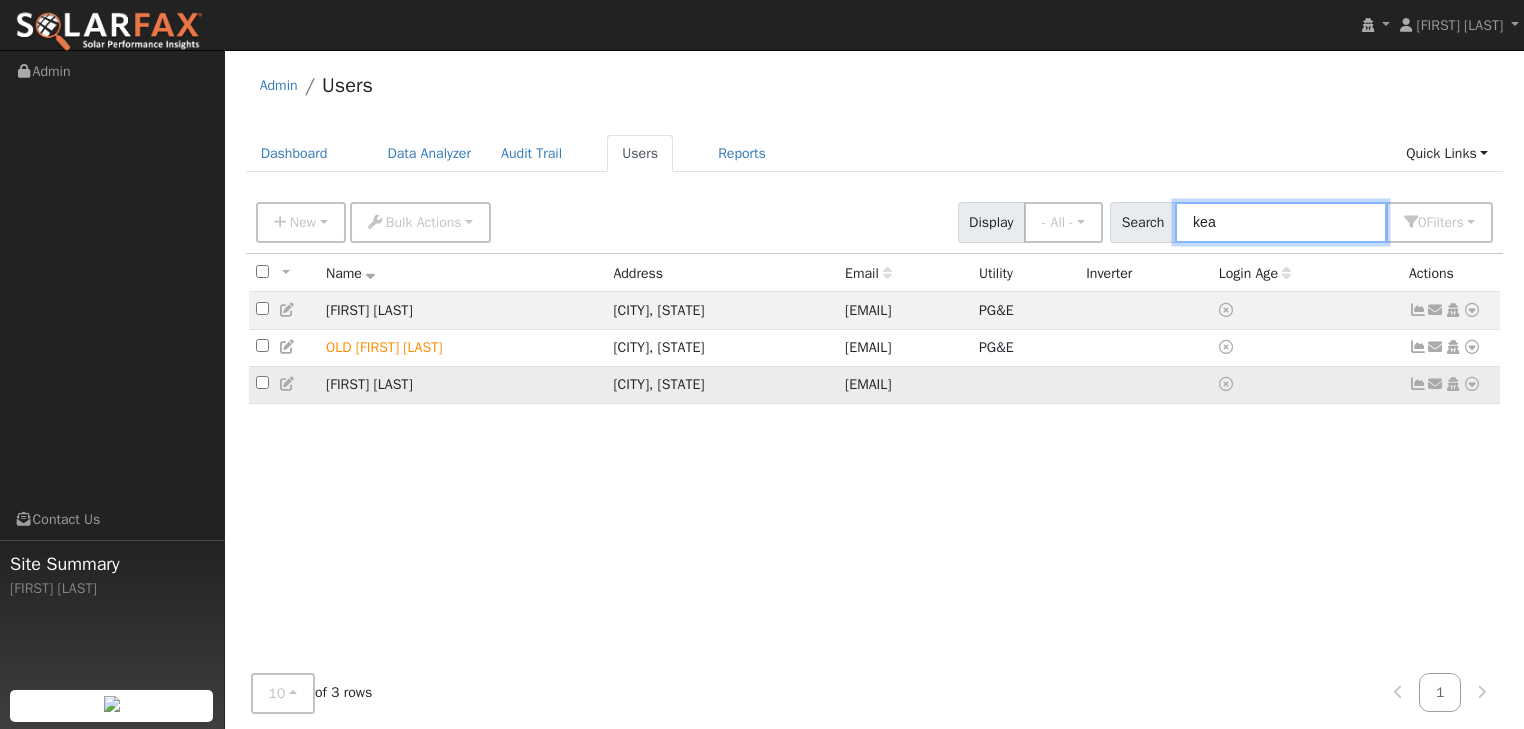 type on "kea" 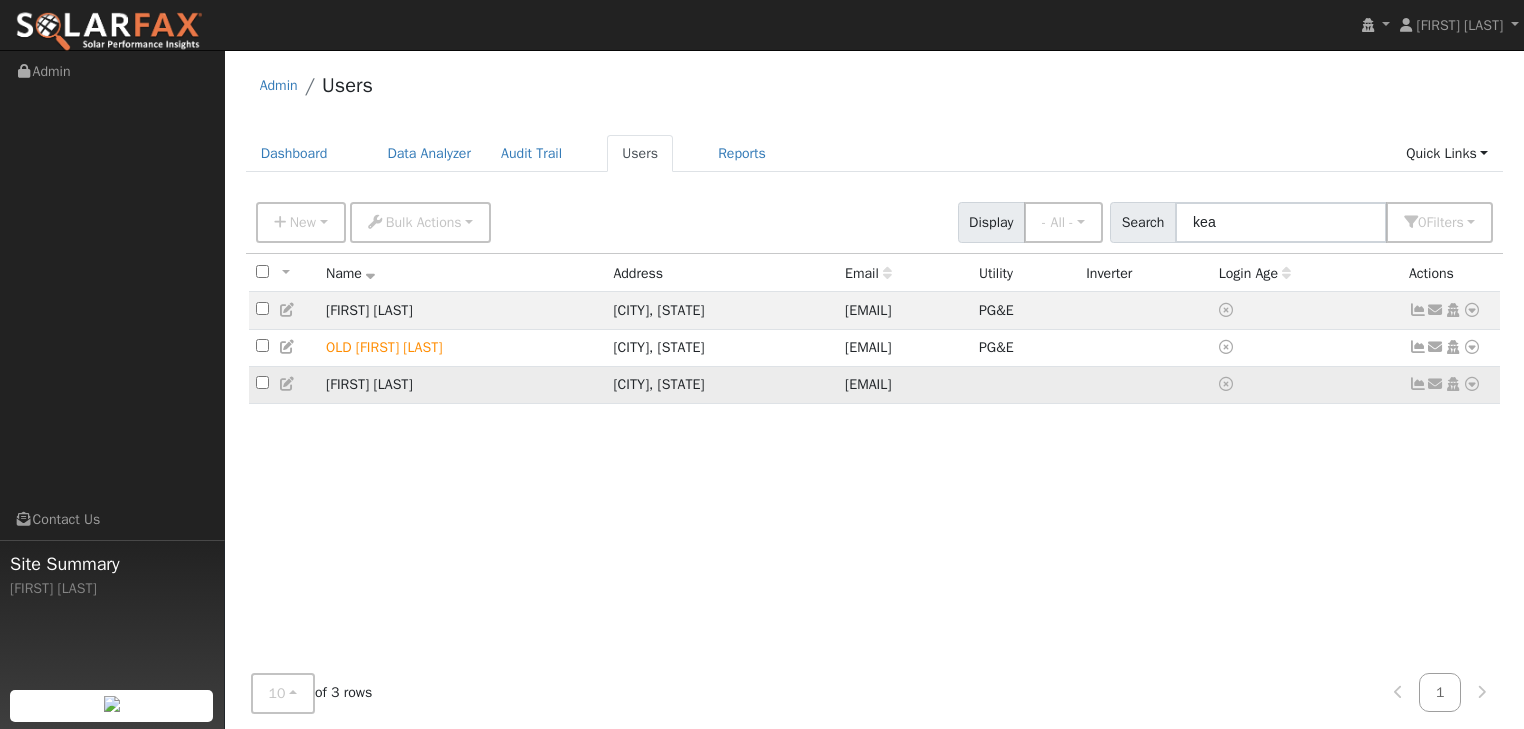 click at bounding box center (1472, 384) 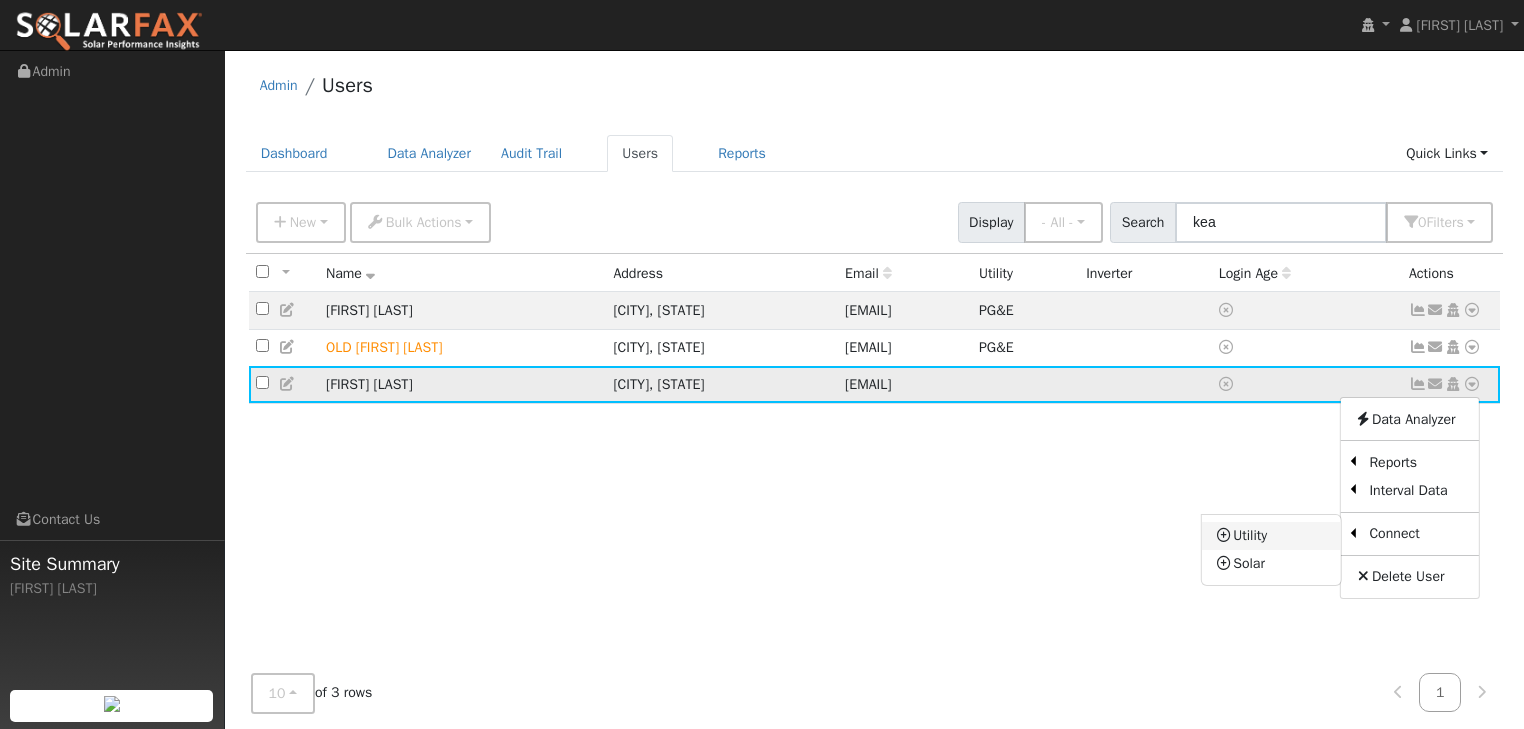 click on "Utility" at bounding box center [1271, 536] 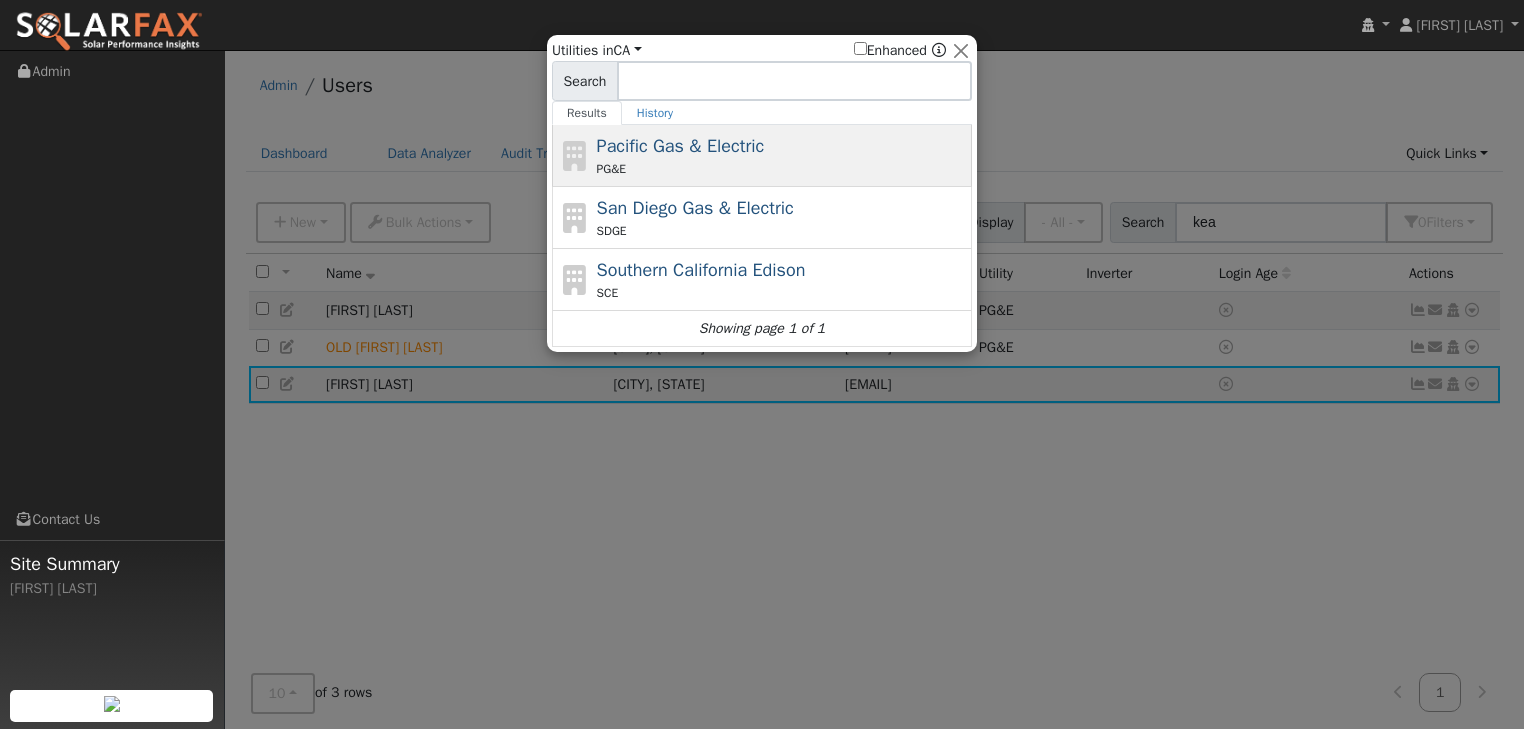 click on "Pacific Gas & Electric" at bounding box center (681, 146) 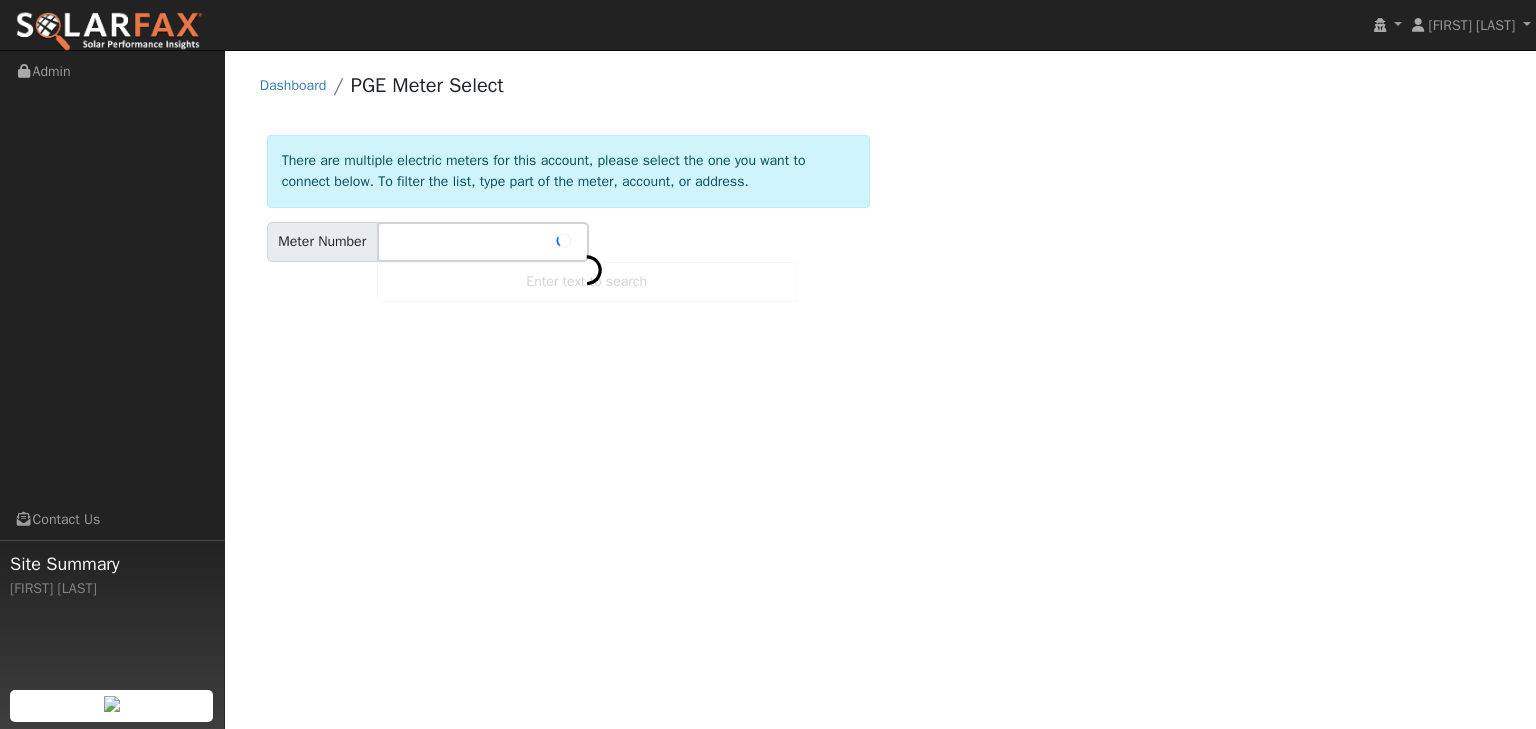 scroll, scrollTop: 0, scrollLeft: 0, axis: both 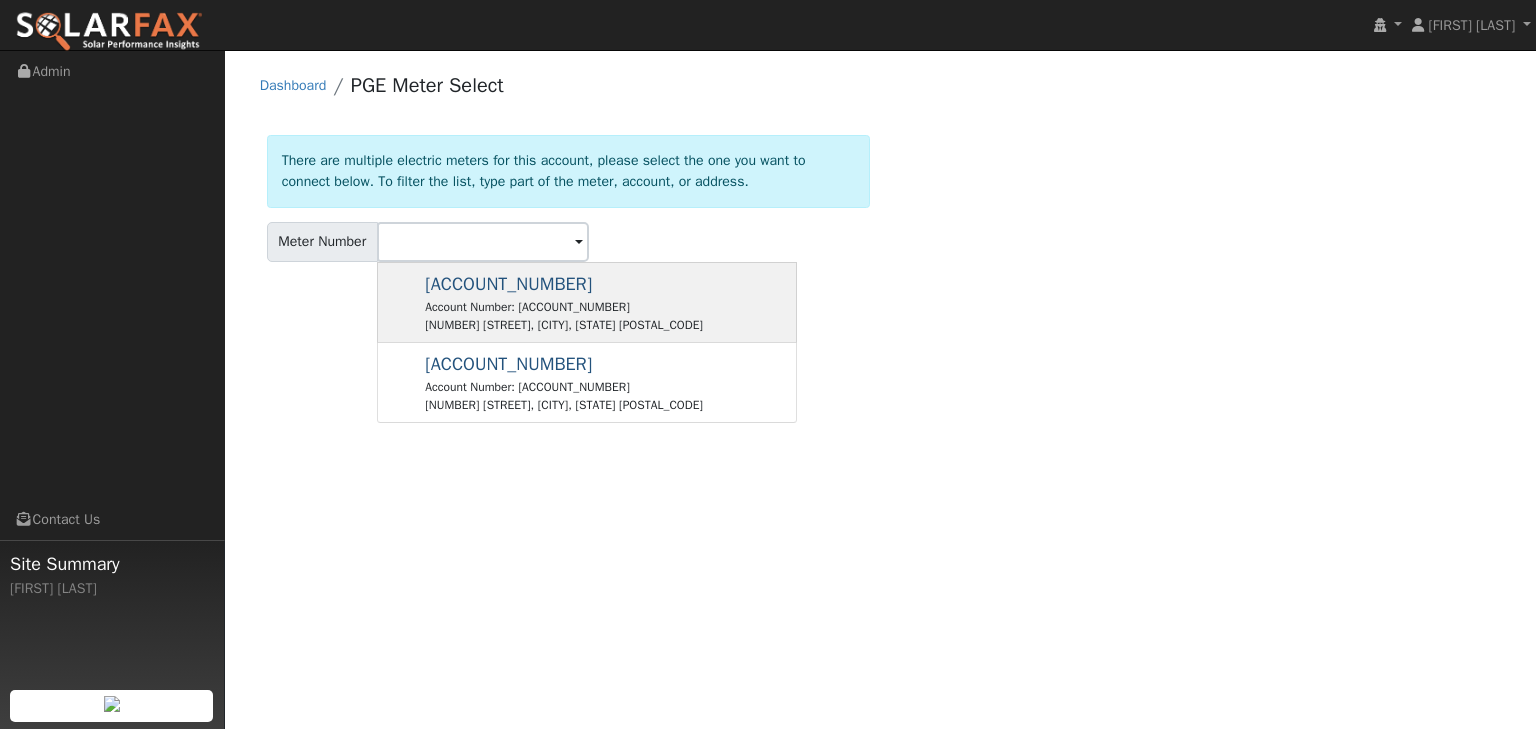 click on "1009984340 Account Number: 9272602864 900 Fairgrounds Dr, Vallejo, CA 94589" at bounding box center [564, 302] 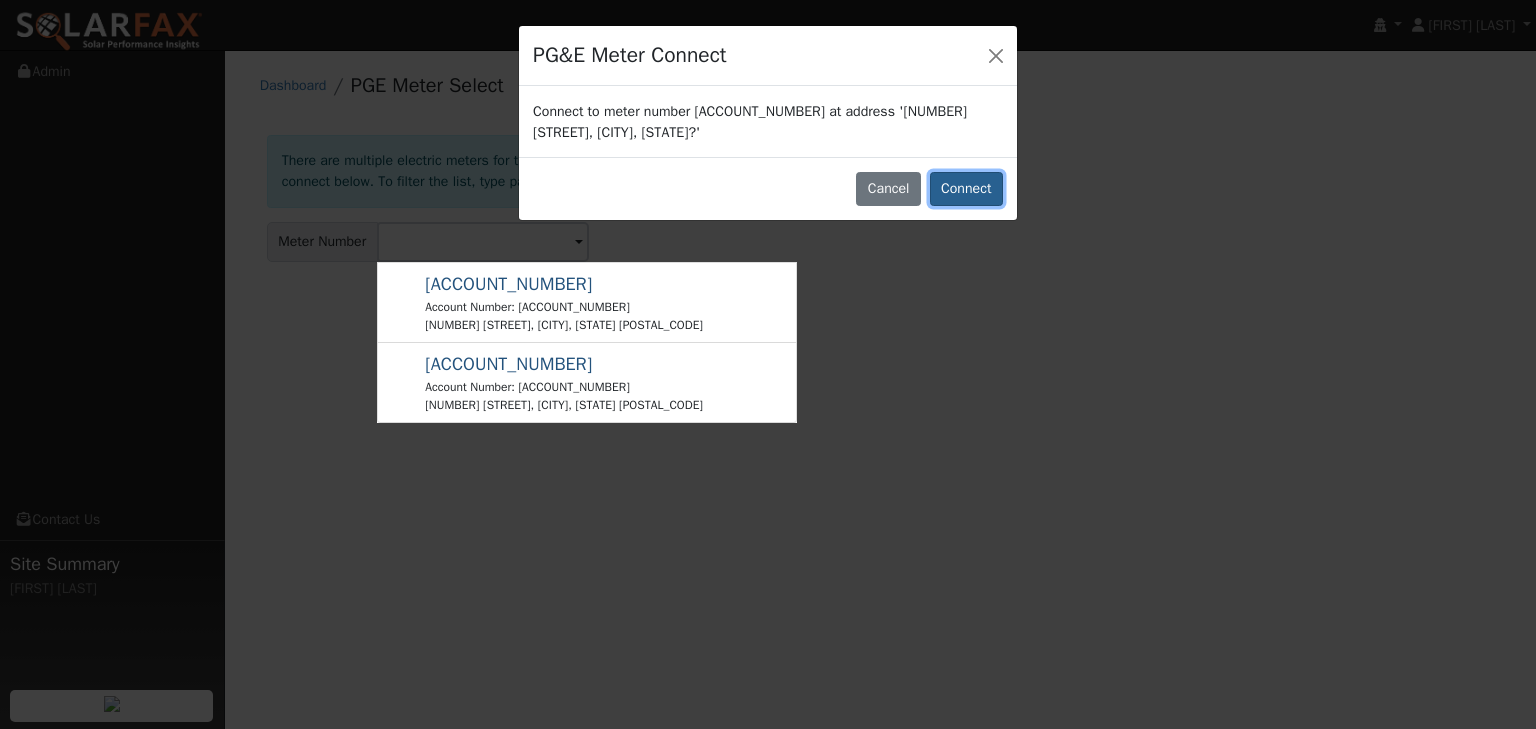 click on "Connect" at bounding box center (966, 189) 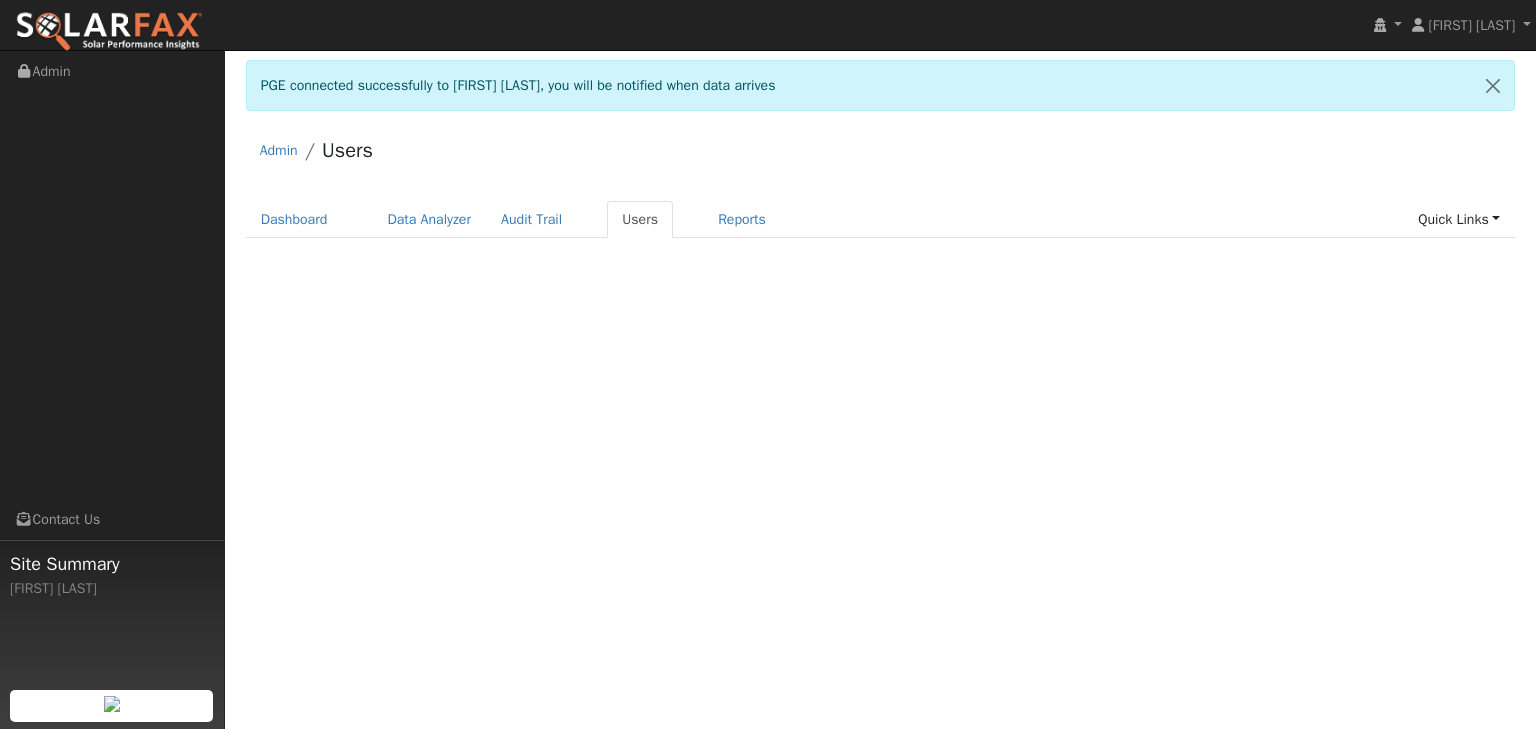 scroll, scrollTop: 0, scrollLeft: 0, axis: both 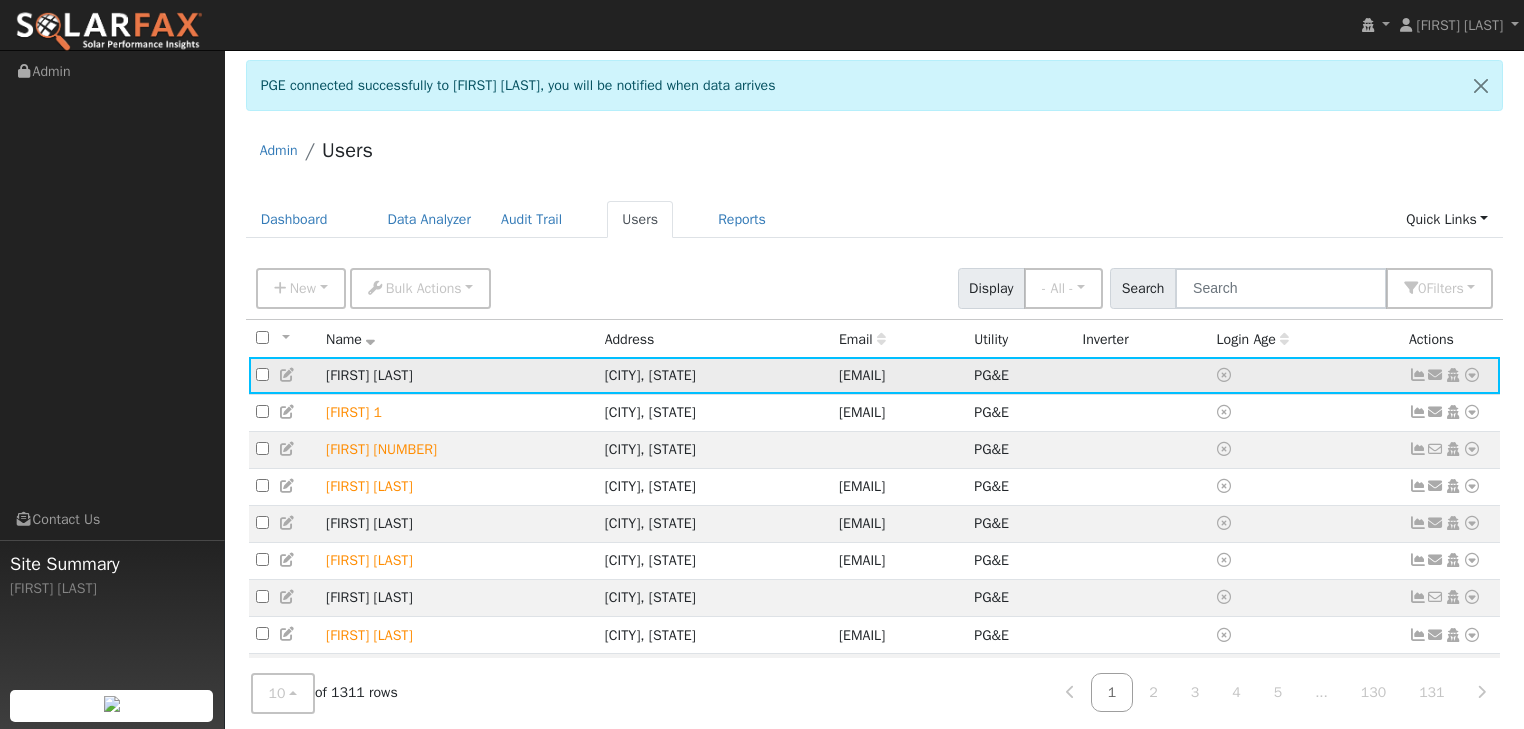 click at bounding box center [1472, 375] 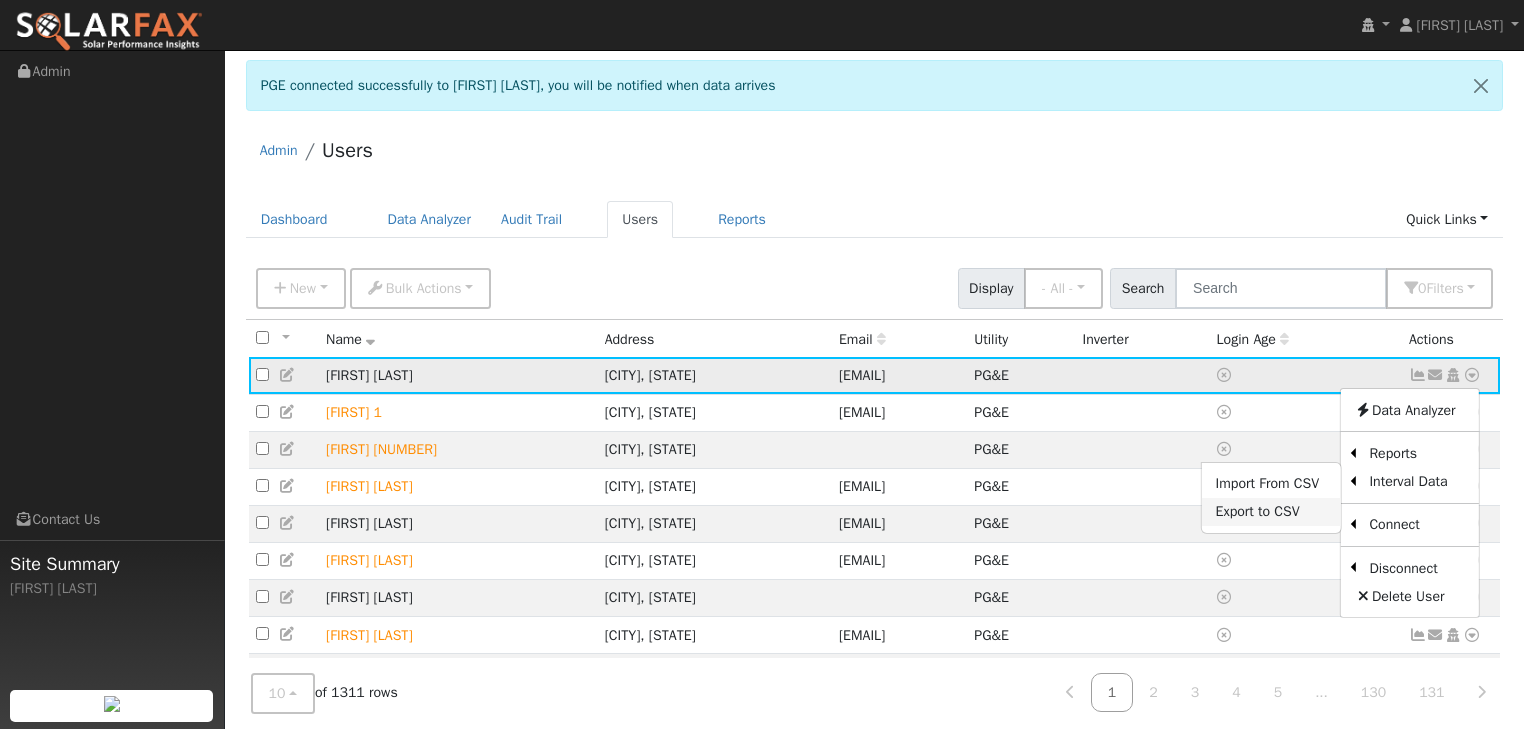 click on "Export to CSV" at bounding box center (1271, 512) 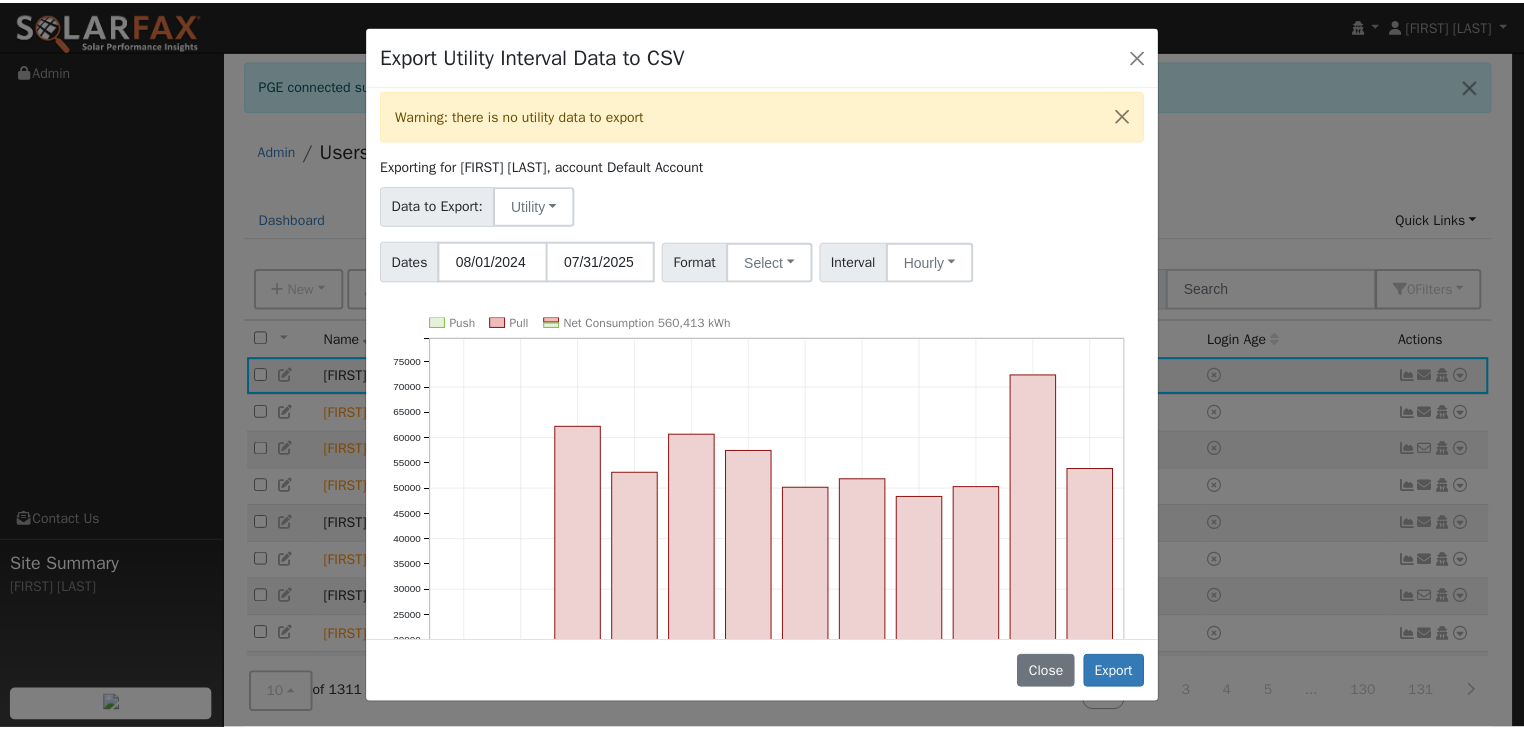 scroll, scrollTop: 0, scrollLeft: 0, axis: both 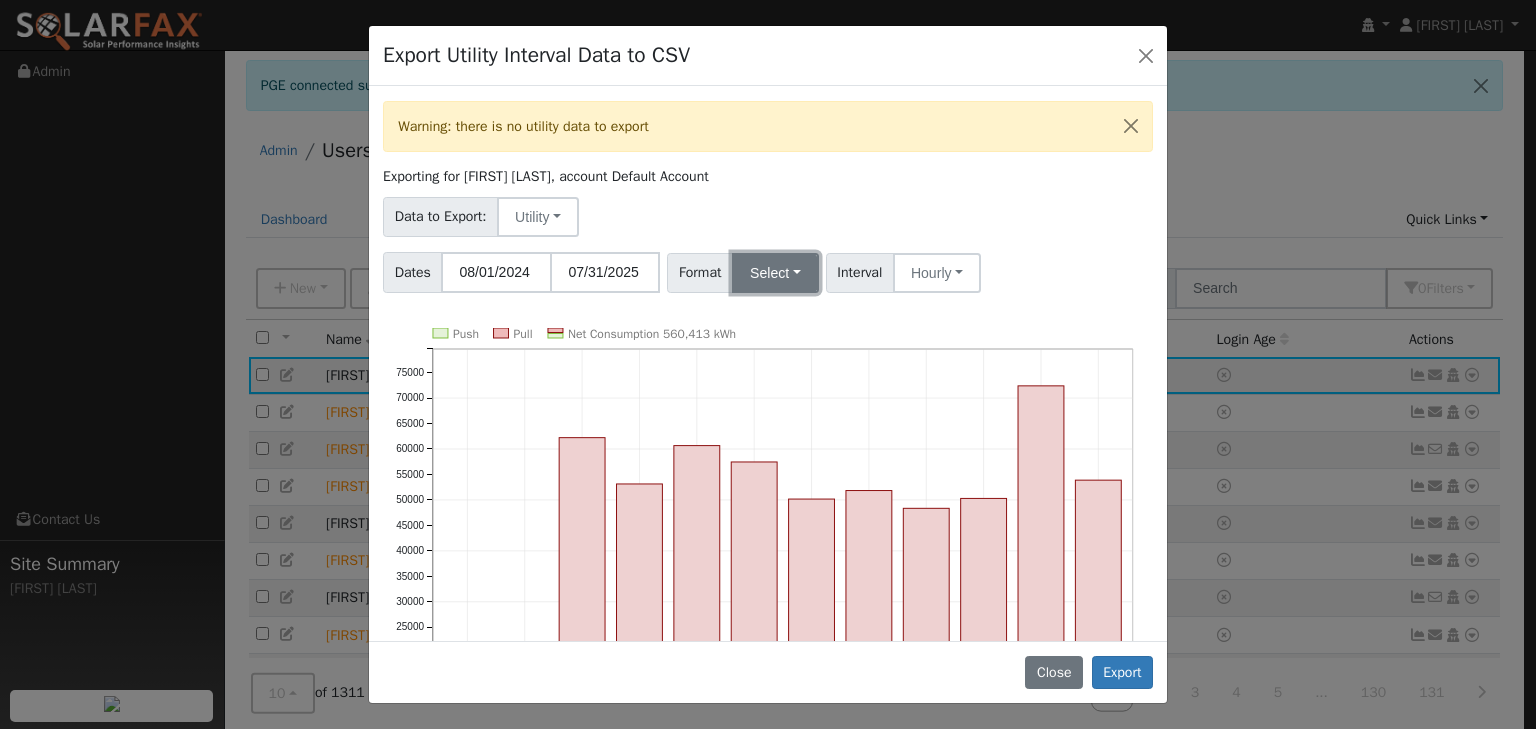 click on "Select" at bounding box center [775, 273] 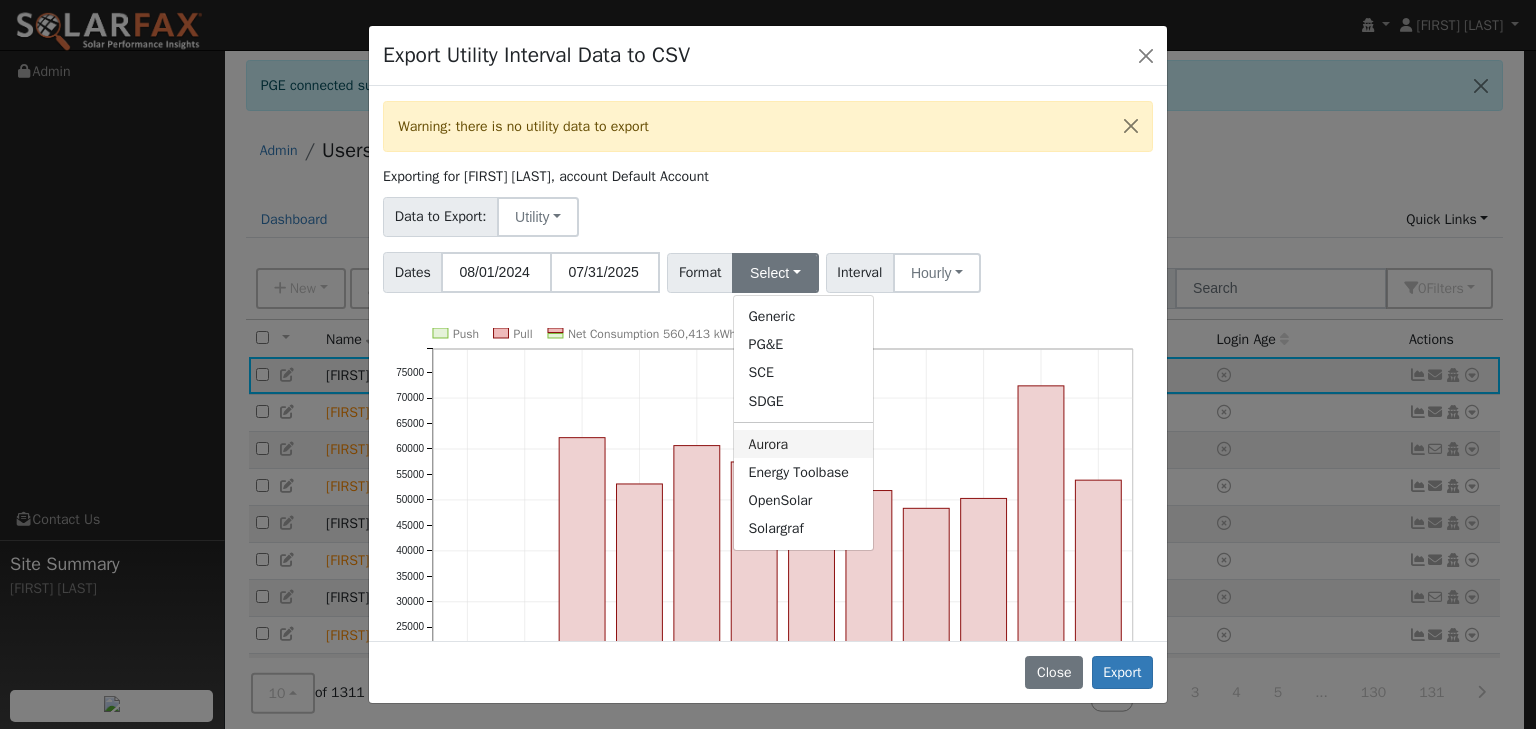 click on "Aurora" at bounding box center (803, 444) 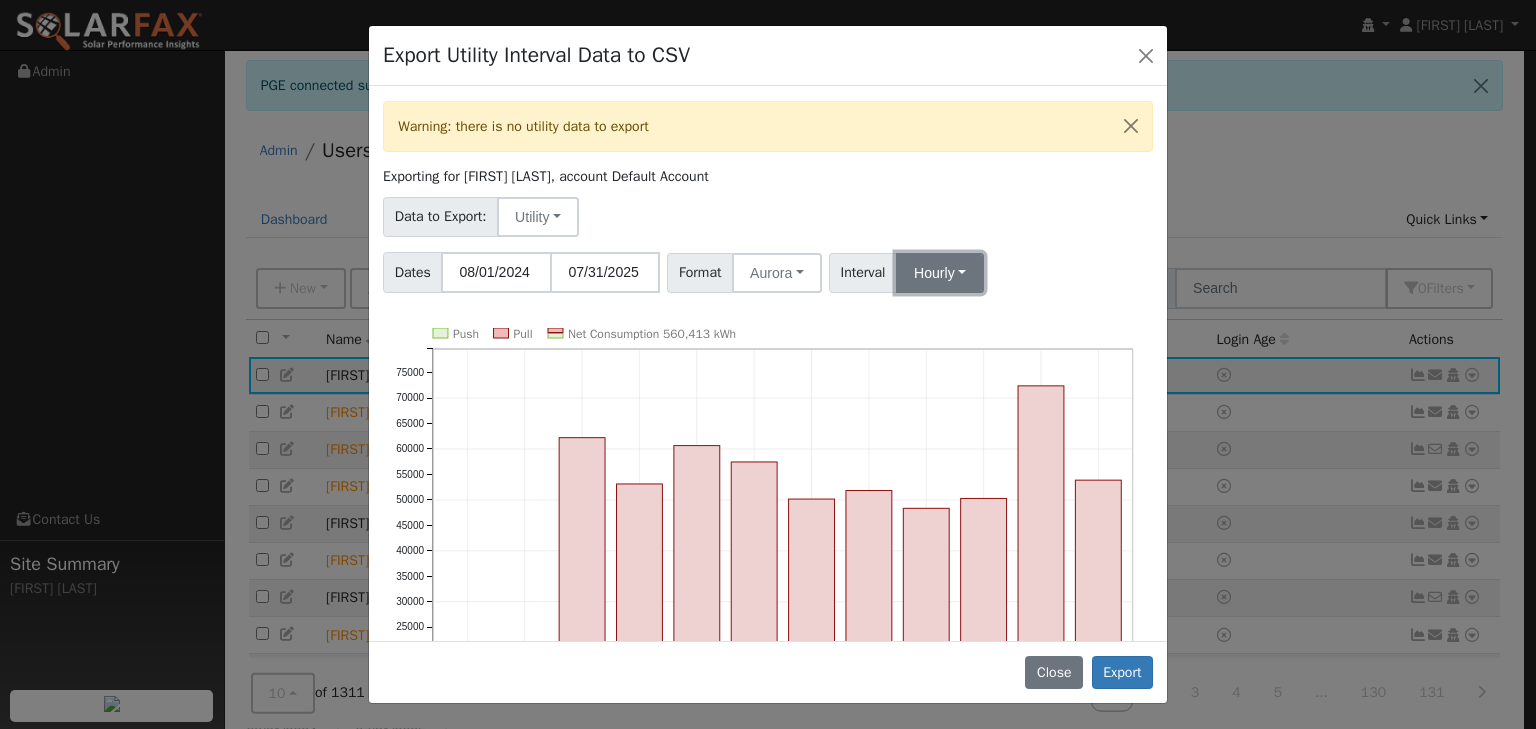 click on "Hourly" at bounding box center [940, 273] 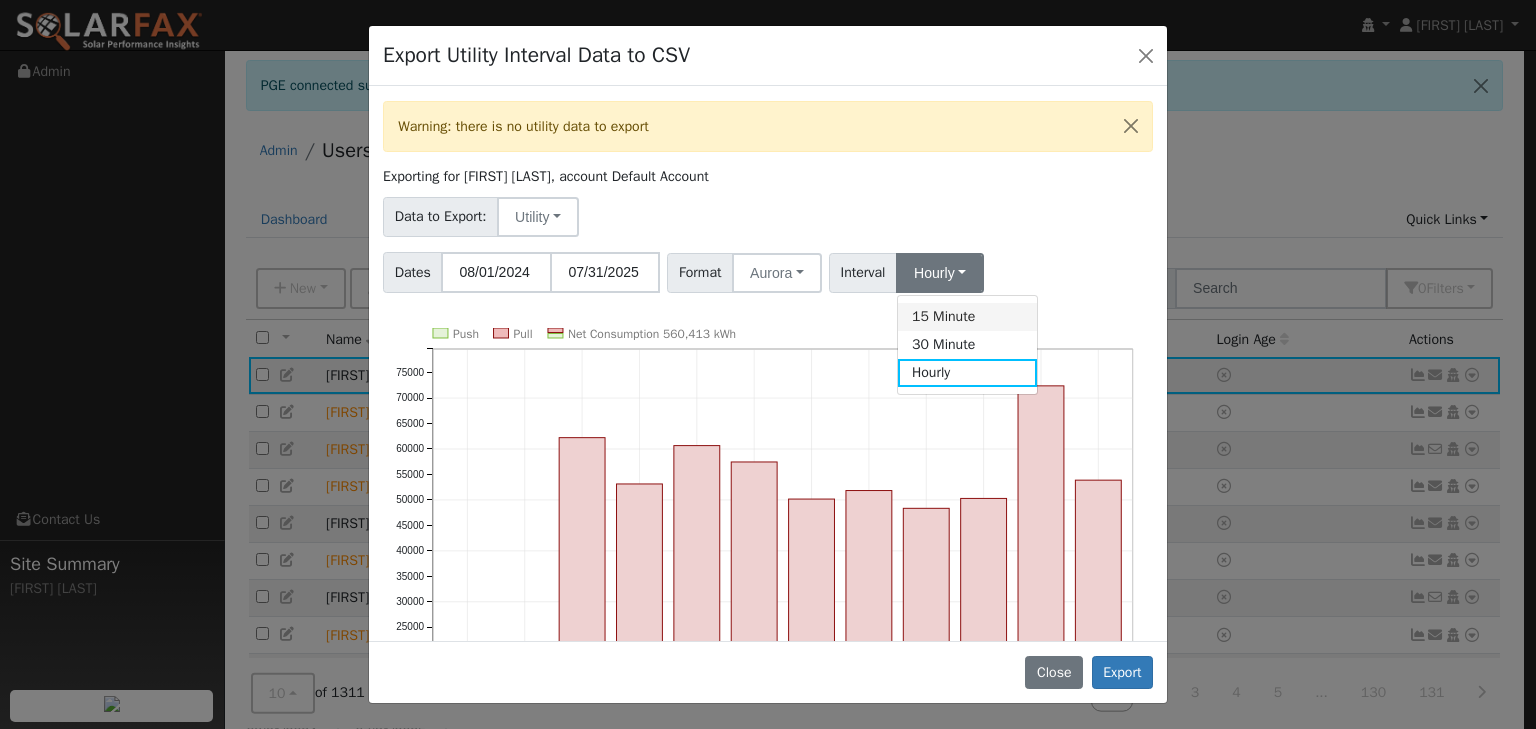 click on "15 Minute" at bounding box center [967, 317] 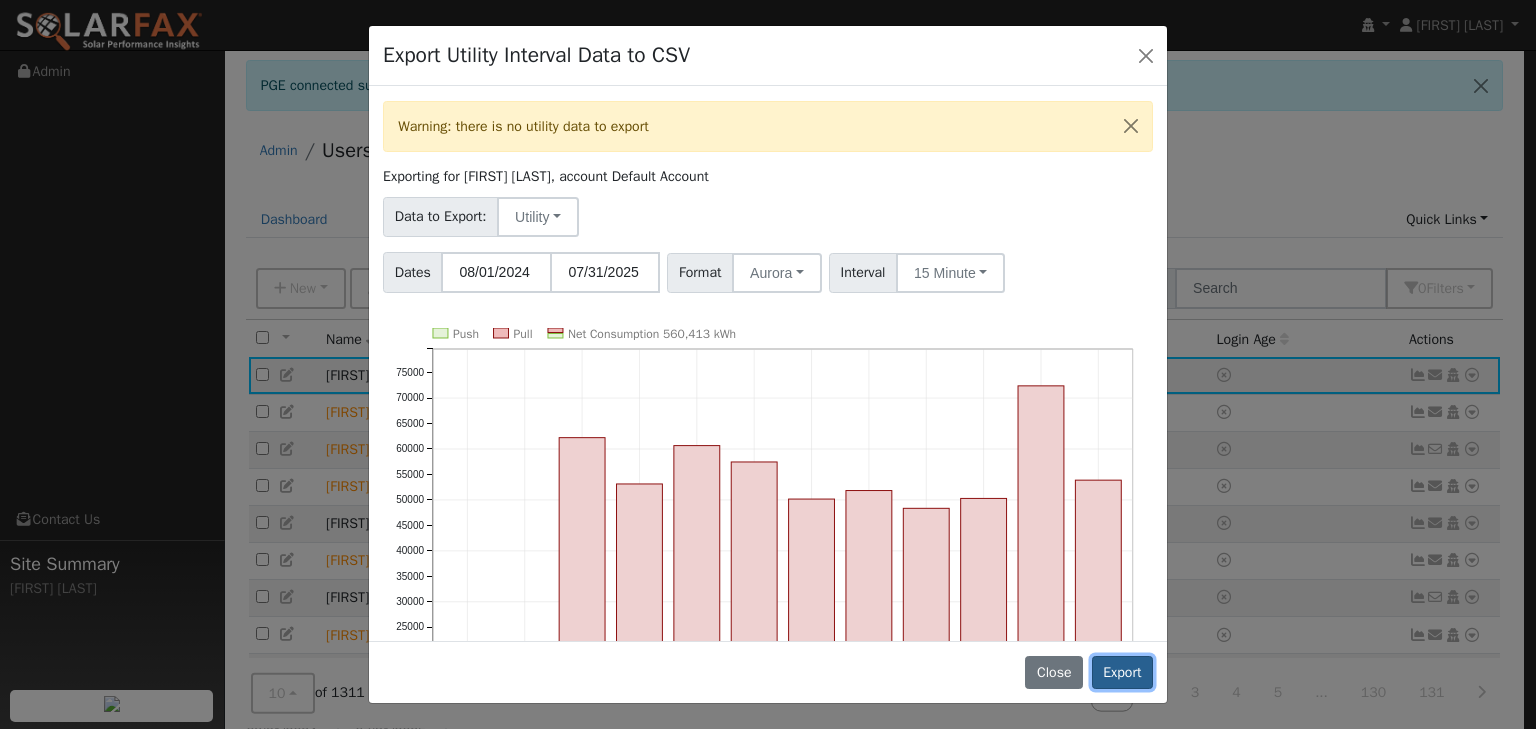 click on "Export" at bounding box center (1122, 673) 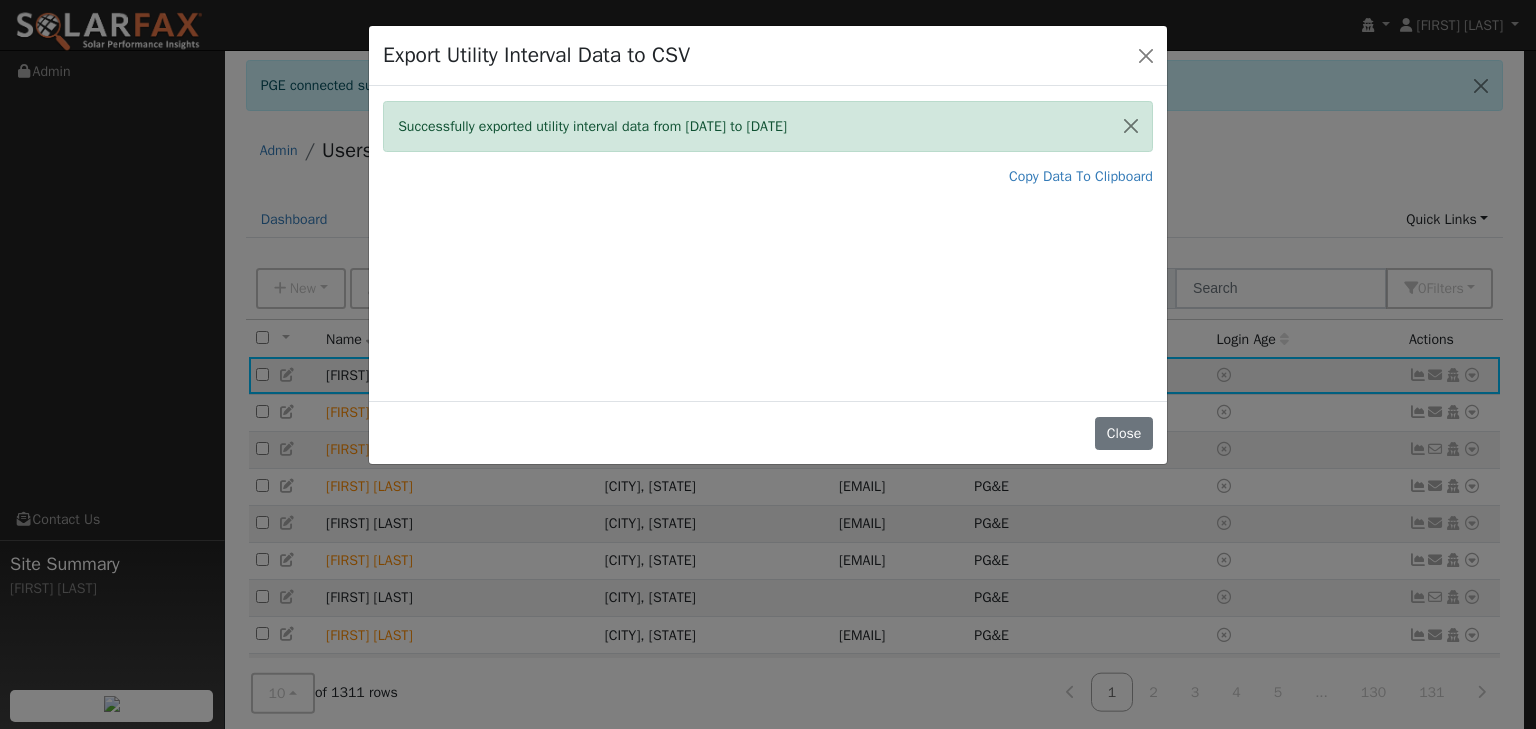 click on "Export Utility Interval Data to CSV  Successfully exported utility interval data from 08/01/24 to 07/31/25 Copy Data To Clipboard Push Pull Net Consumption 560,413 kWh Aug '24 Sep '24 Oct '24 Nov '24 Dec '24 Jan '25 Feb '25 Mar '25 Apr '25 May '25 Jun '25 Jul '25 0 5000 10000 15000 20000 25000 30000 35000 40000 45000 50000 55000 60000 65000 70000 75000 onclick="" onclick="" onclick="" onclick="" onclick="" onclick="" onclick="" onclick="" onclick="" onclick="" onclick="" onclick="" onclick="" onclick="" onclick="" onclick="" onclick="" onclick="" onclick="" onclick="" onclick="" onclick="" onclick="" onclick="" Close" 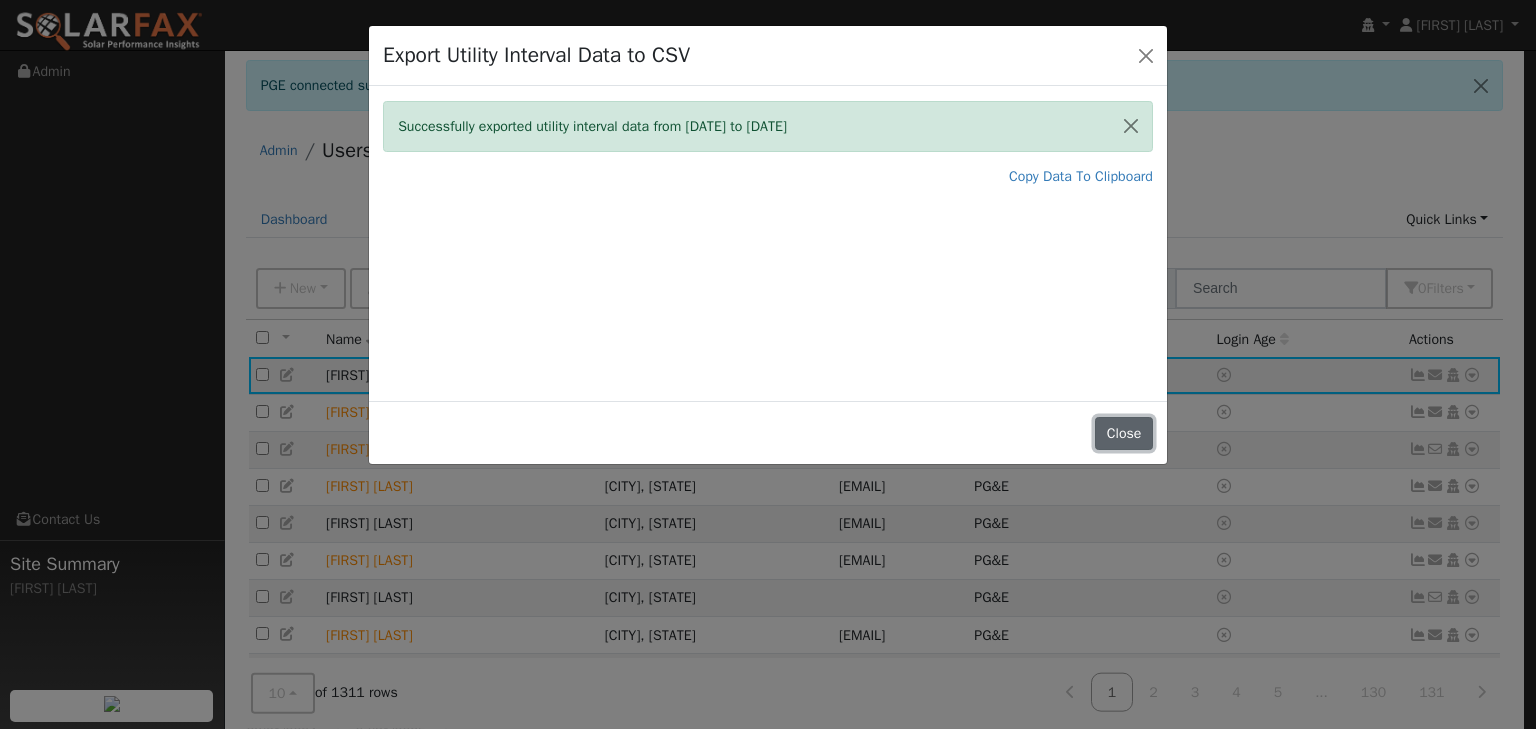 click on "Close" at bounding box center (1124, 434) 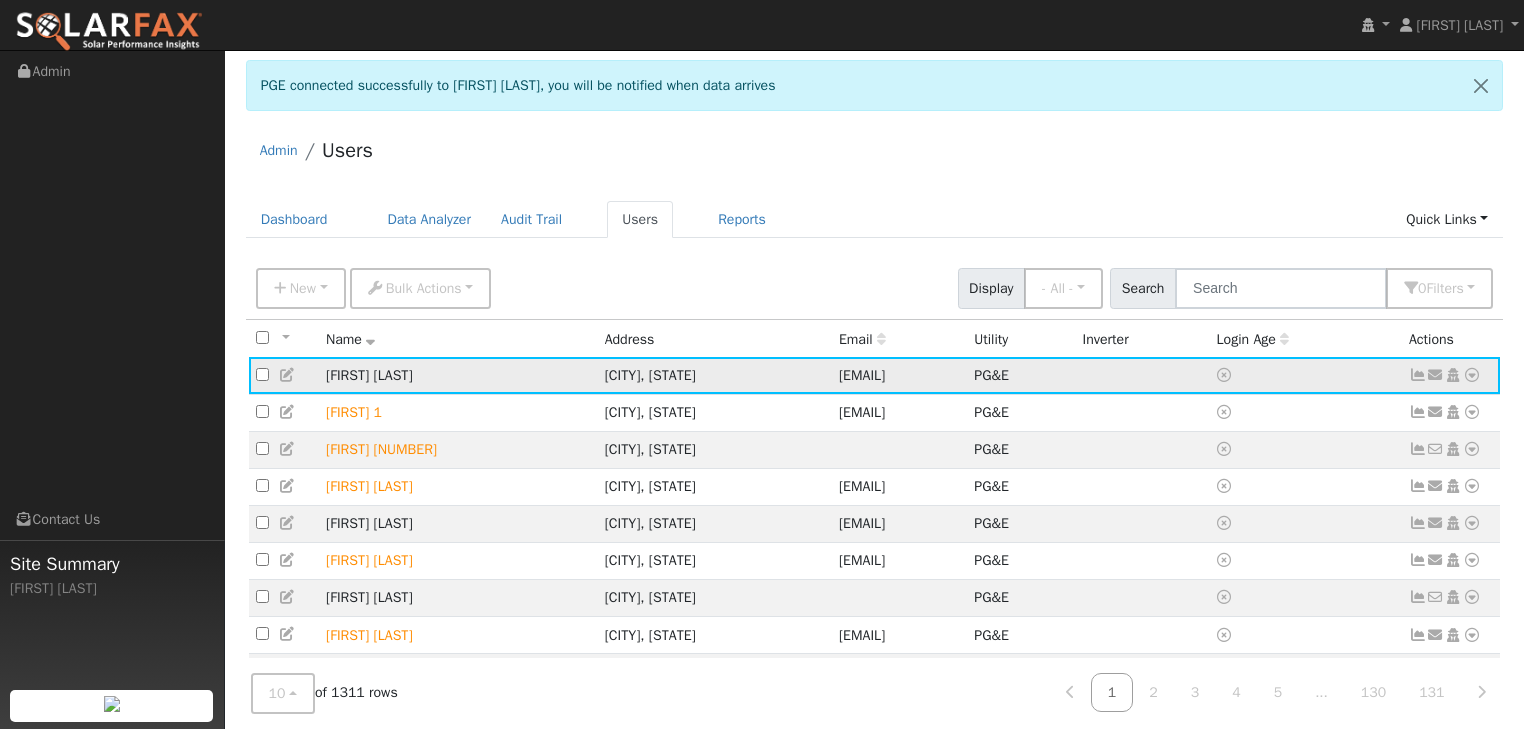 click at bounding box center [1472, 375] 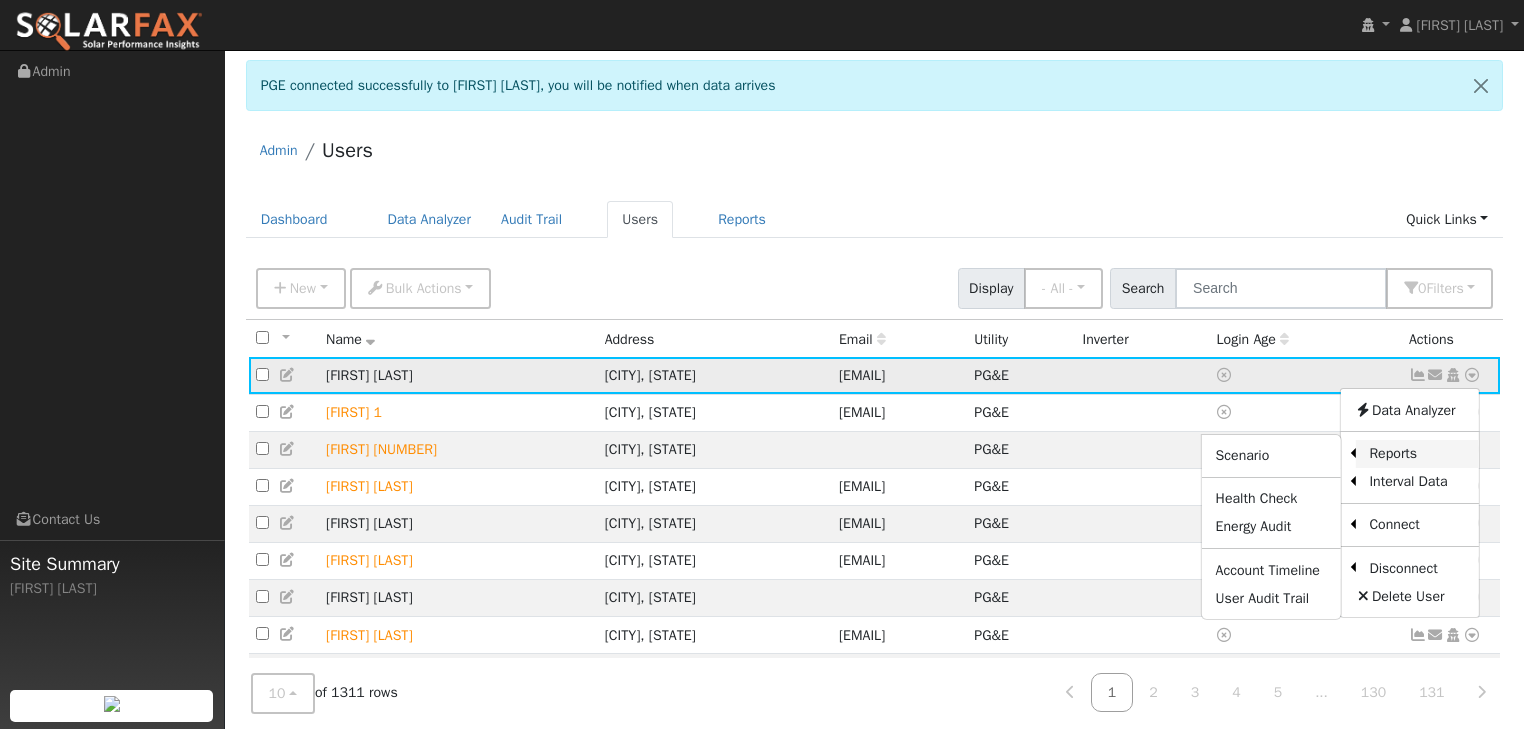 click on "Reports" at bounding box center (1417, 454) 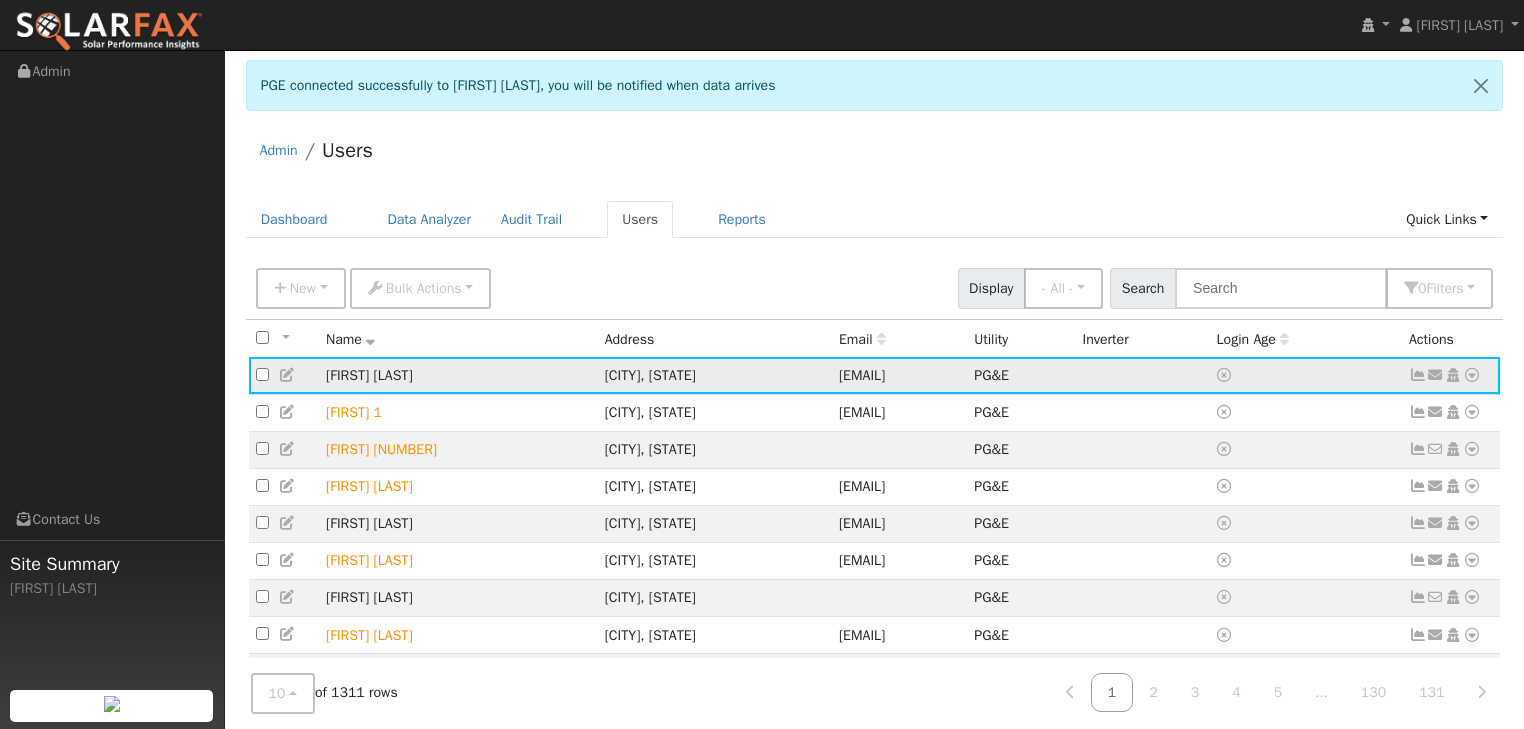 click at bounding box center (1472, 375) 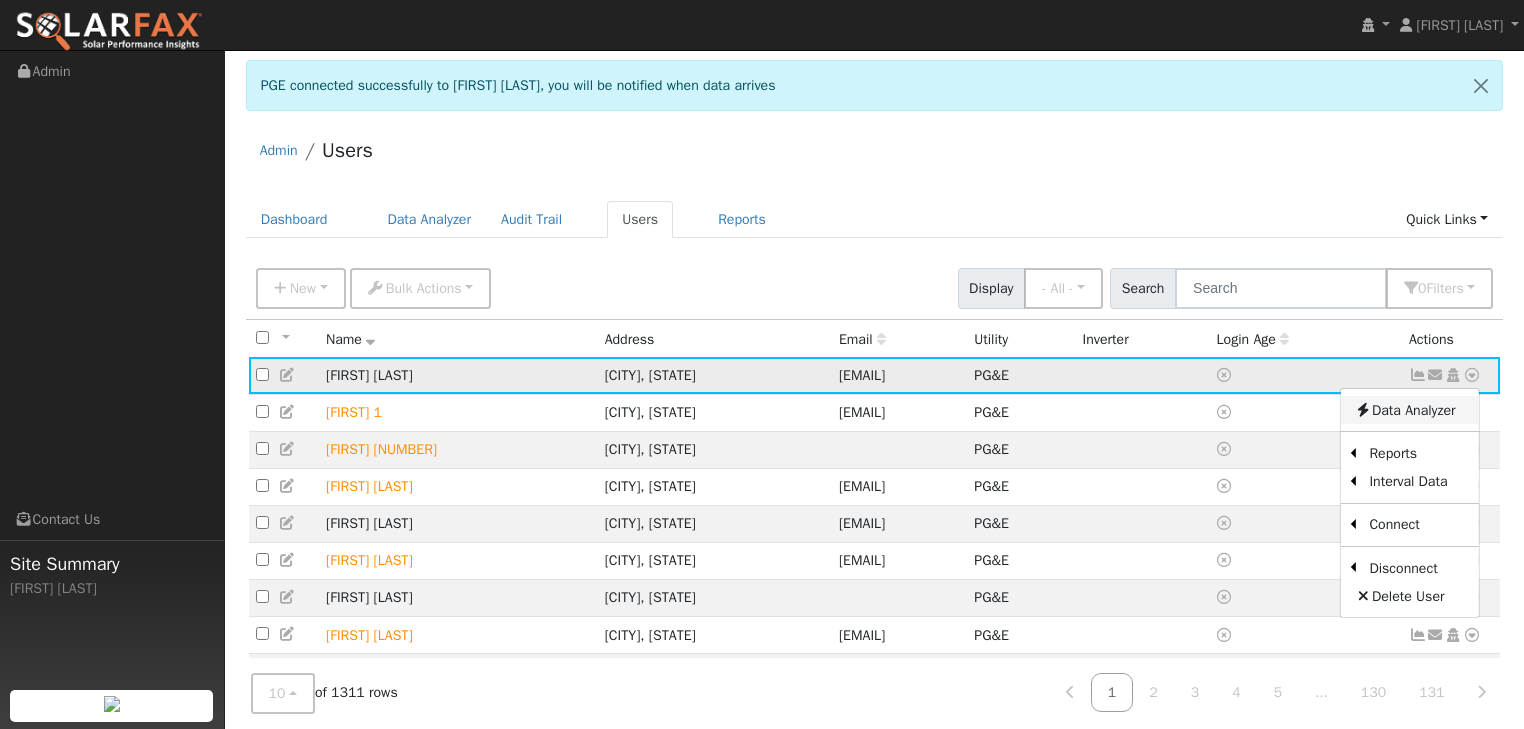 click on "Data Analyzer" at bounding box center (1409, 410) 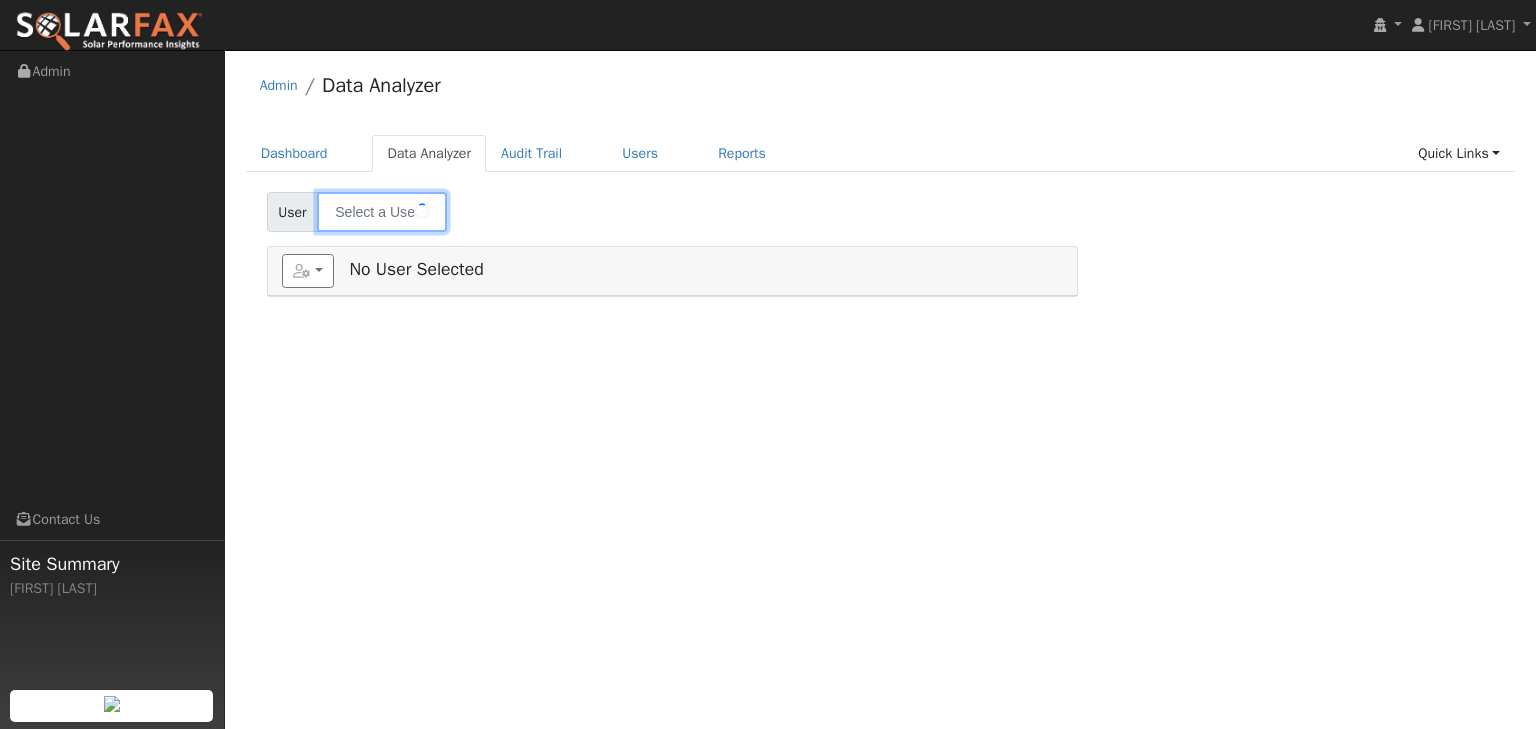type on "[FIRST] [LAST]" 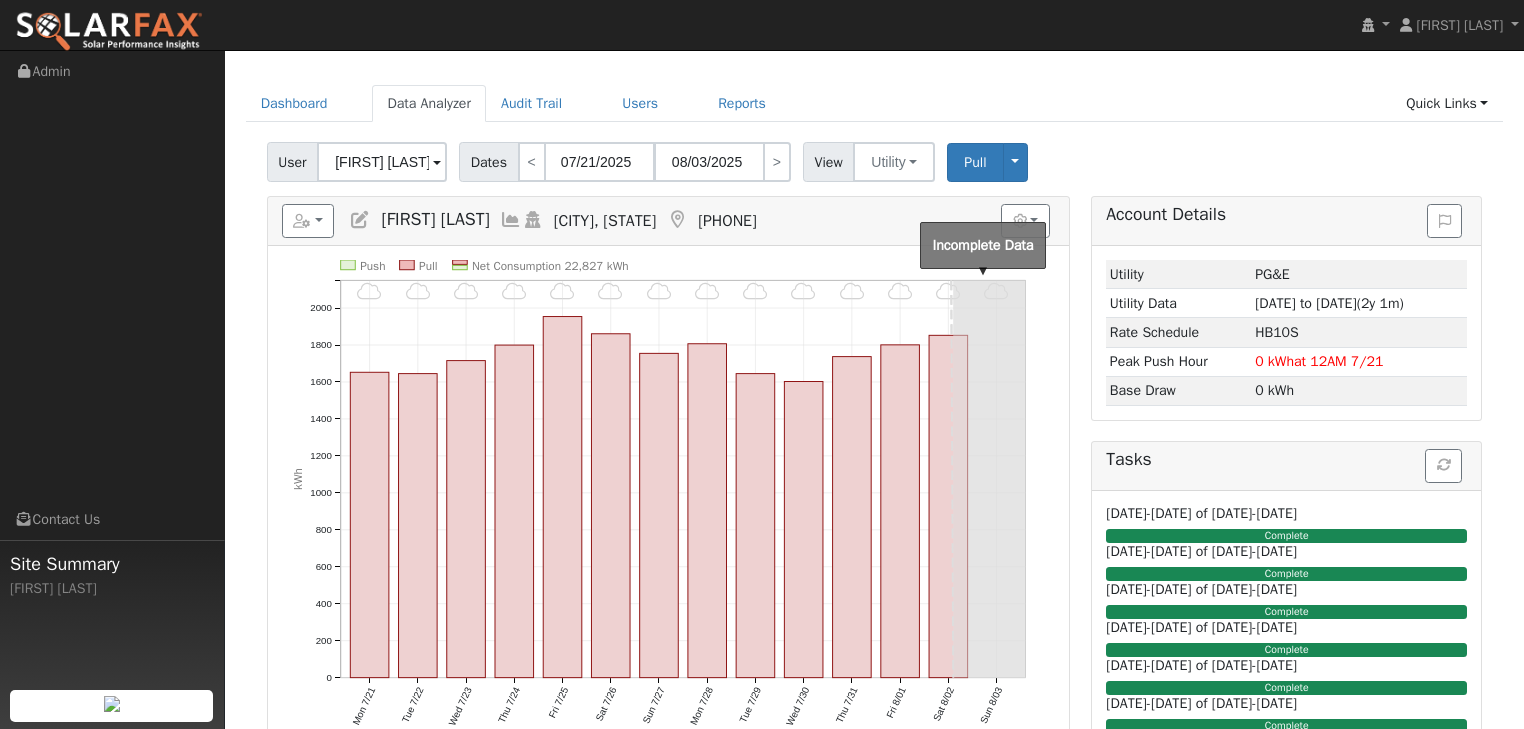 scroll, scrollTop: 0, scrollLeft: 0, axis: both 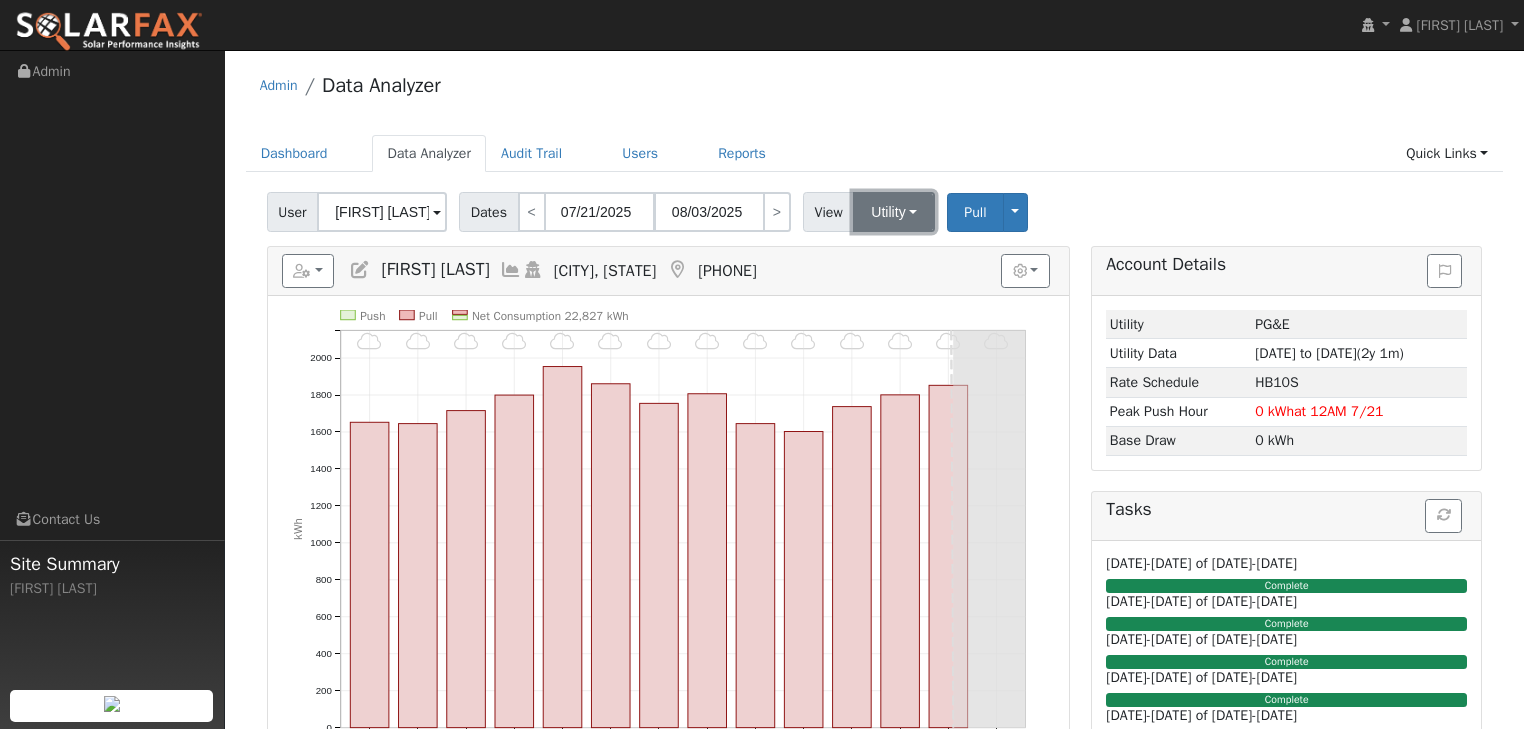 click on "Utility" at bounding box center (894, 212) 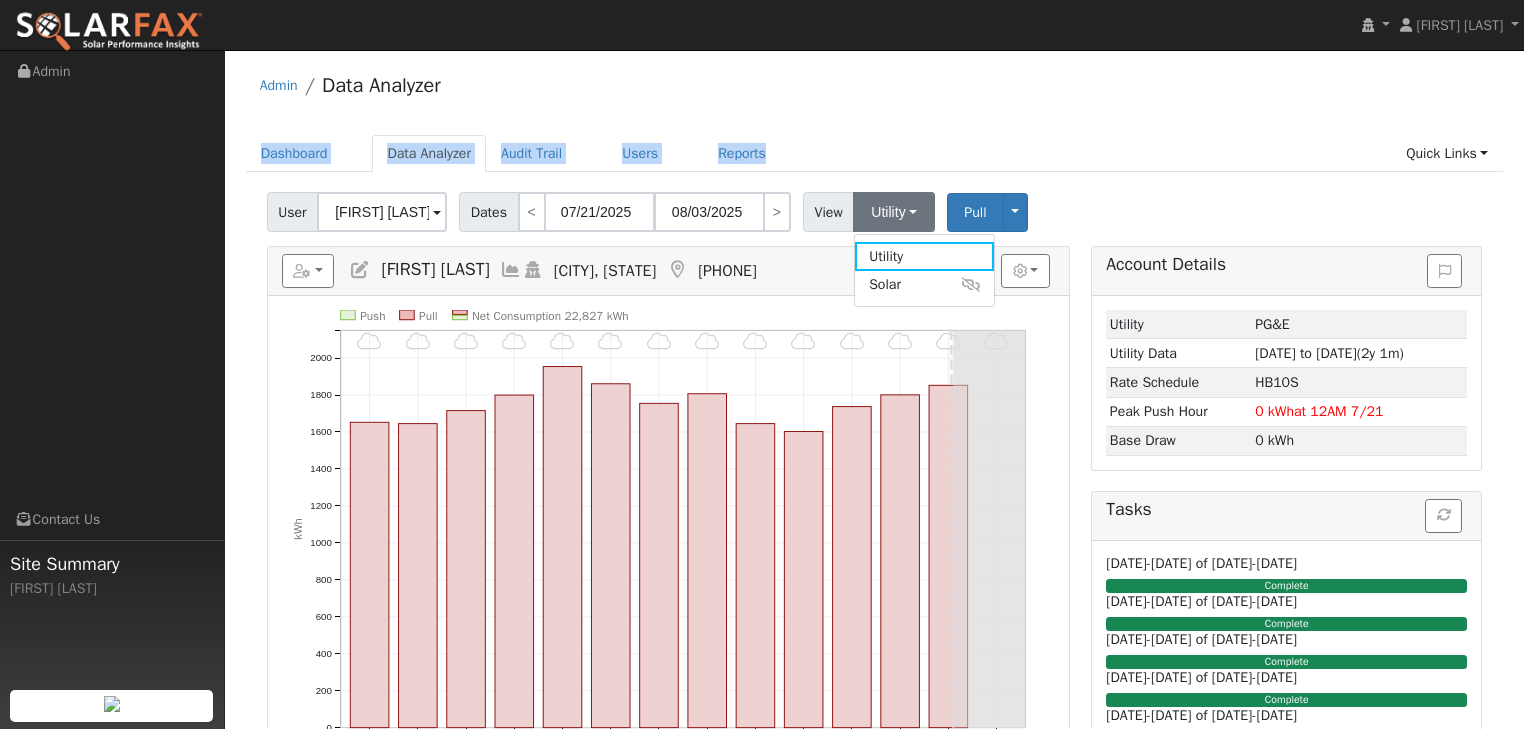click on "Admin
Data Analyzer
Dashboard
Data Analyzer
Audit Trail
Users
Reports
Quick Links
Quick Add
Quick Connect
Run a Scenario Report
Upload a Utility CSV
Help Center
Go to
Dashboard
Data Analyzer
Audit Trail
Users
Reports" at bounding box center (874, 1283) 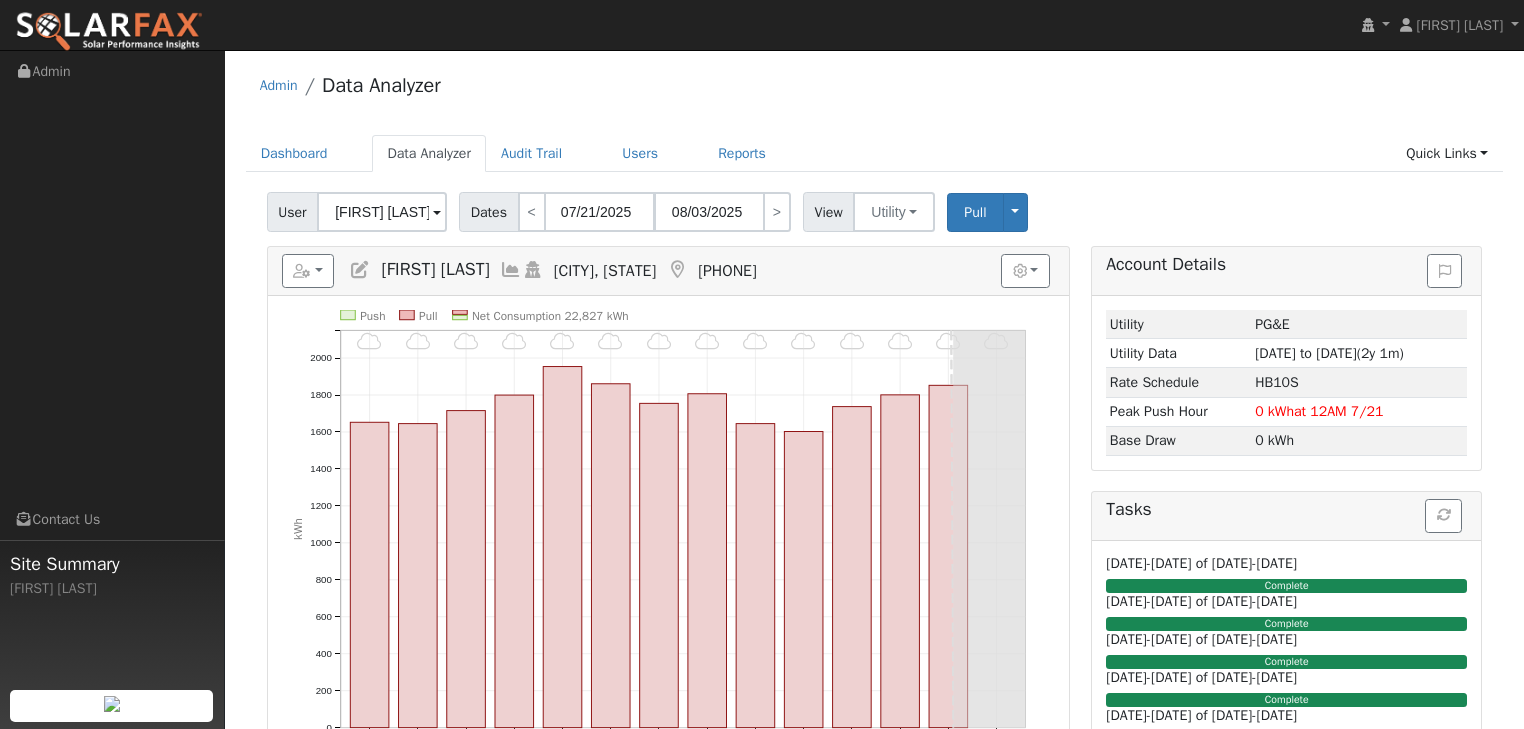 click on "[DATE] - Cloudy [DATE] - Cloudy [DATE] - Cloudy [DATE] - Cloudy [DATE] - MostlyCloudy [DATE] - MostlyCloudy [DATE] - MostlyCloudy [DATE] - MostlyCloudy [DATE] - MostlyCloudy [DATE] - MostlyCloudy [DATE] - MostlyCloudy [DATE] - MostlyCloudy [DATE] - MostlyCloudy Push Pull Net Consumption 22,827 kWh Mon [DATE] Tue [DATE] Wed [DATE] Thu [DATE] Fri [DATE] Sat [DATE] Sun [DATE] Mon [DATE] Tue [DATE] Wed [DATE] Thu [DATE] Fri [DATE] Sat [DATE] Sun [DATE] 0 200 400 600 800 1000 1200 1400 1600 1800 2000 kWh onclick="" onclick="" onclick="" onclick="" onclick="" onclick="" onclick="" onclick="" onclick="" onclick="" onclick="" onclick="" onclick="" onclick="" onclick="" onclick="" onclick="" onclick="" onclick="" onclick="" onclick="" onclick="" onclick="" onclick="" onclick="" onclick="" onclick="" onclick=""" 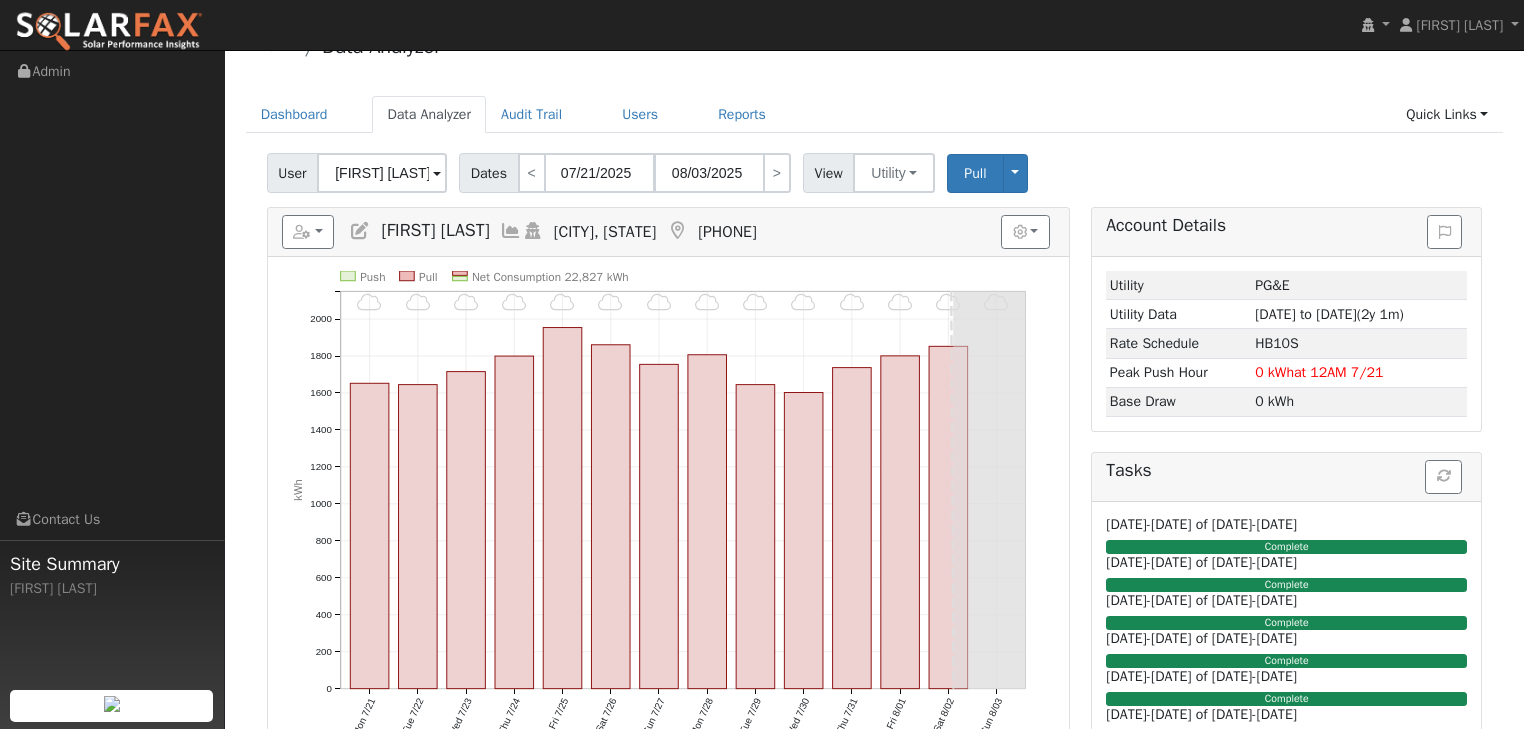 scroll, scrollTop: 0, scrollLeft: 0, axis: both 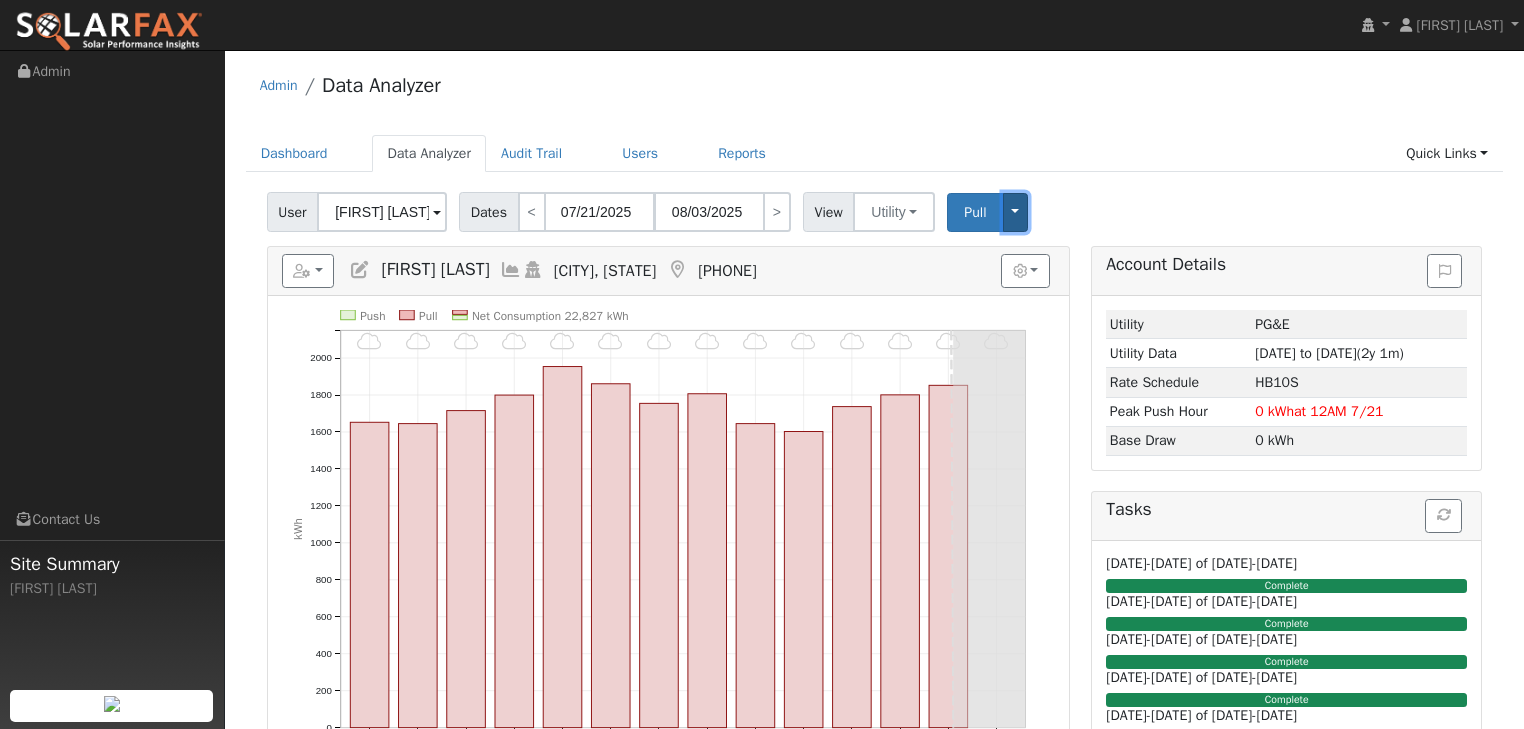 click on "Toggle Dropdown" at bounding box center [1016, 212] 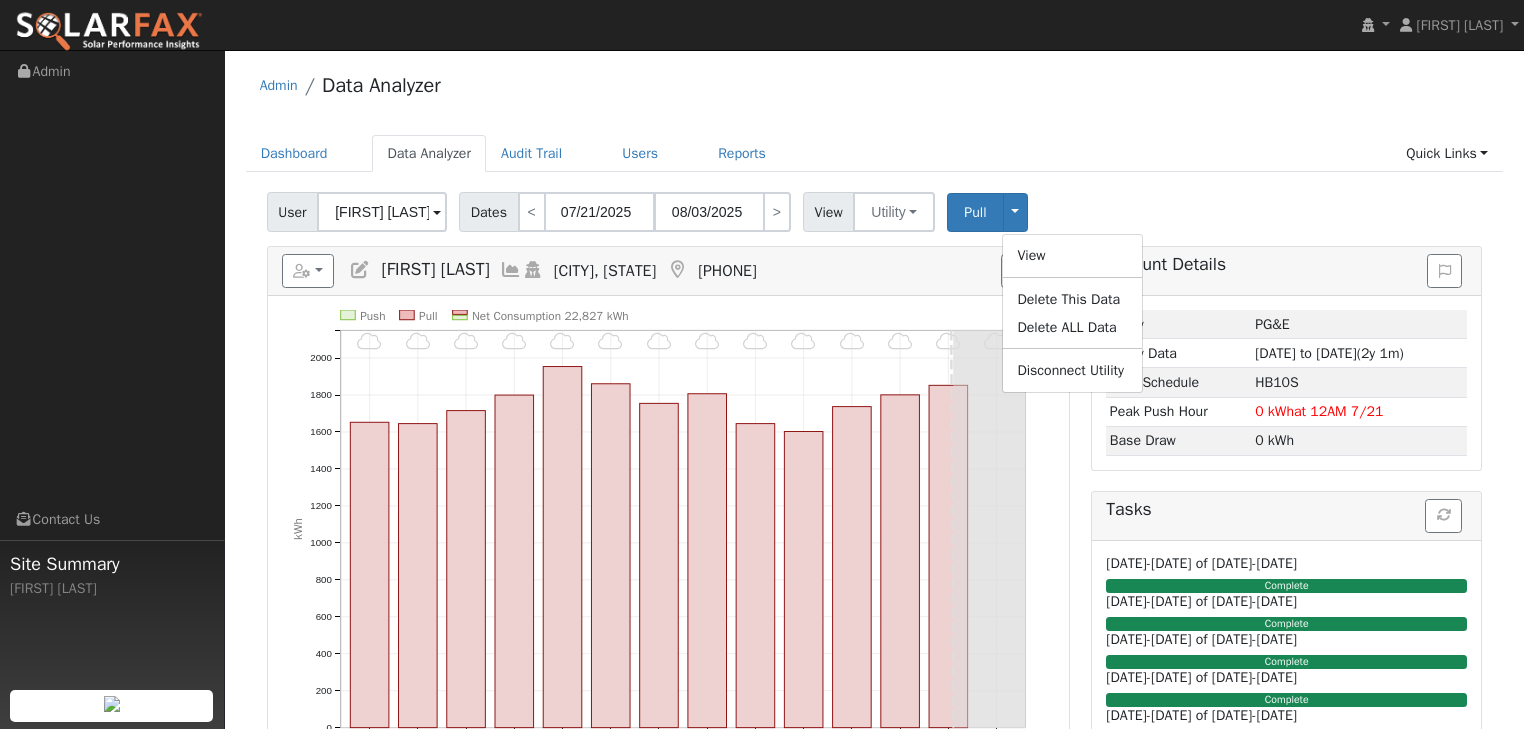 click on "Reports Scenario Health Check Energy Audit Account Timeline User Audit Trail  Interval Data Import from CSV Export to CSV Add New User Quick Add New User Delete This User [FIRST] [LAST] [CITY], [STATE] [PHONE] Graphs  Show Previous Year  Show Net Push/Pull Options  Show Weather  kWh  $  Show °F" at bounding box center [668, 271] 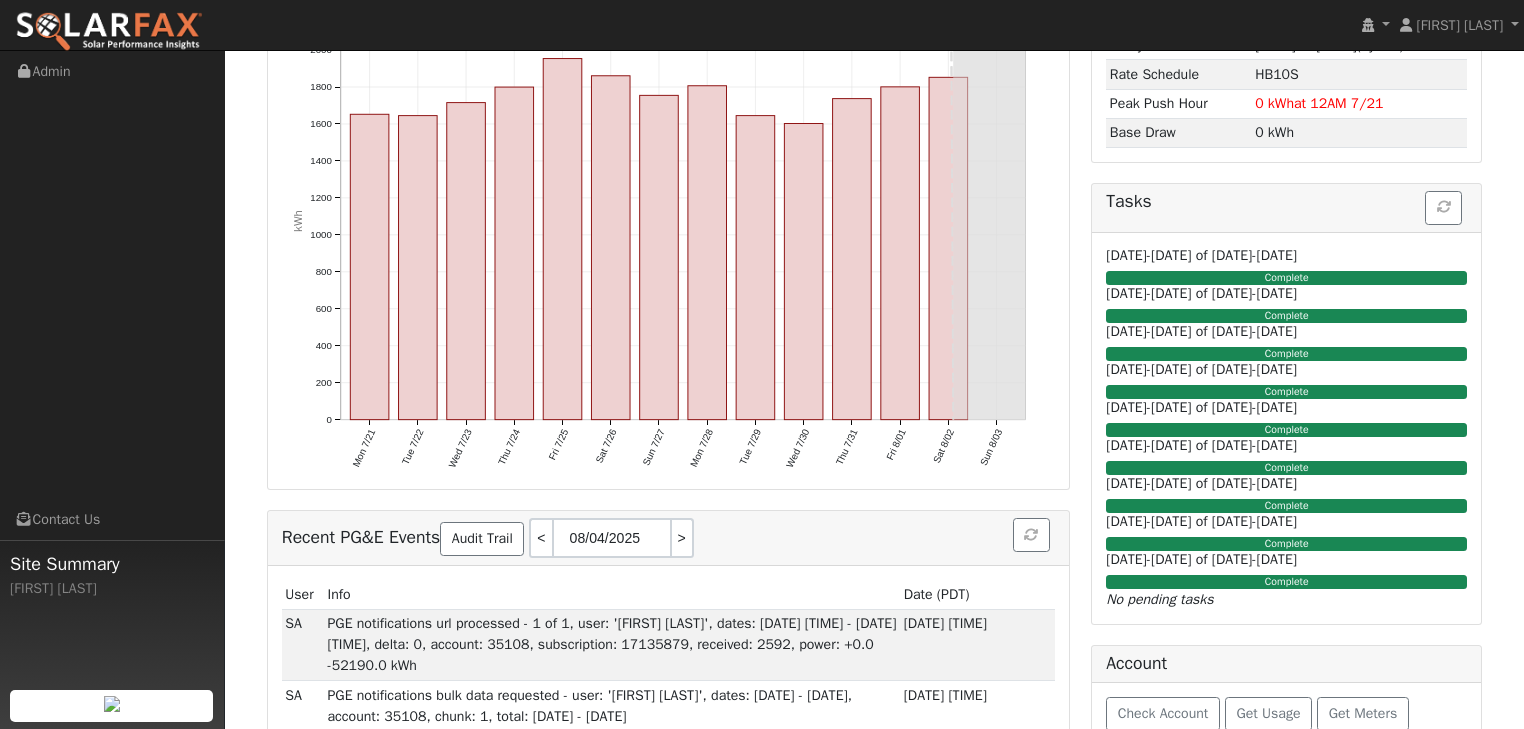 scroll, scrollTop: 320, scrollLeft: 0, axis: vertical 